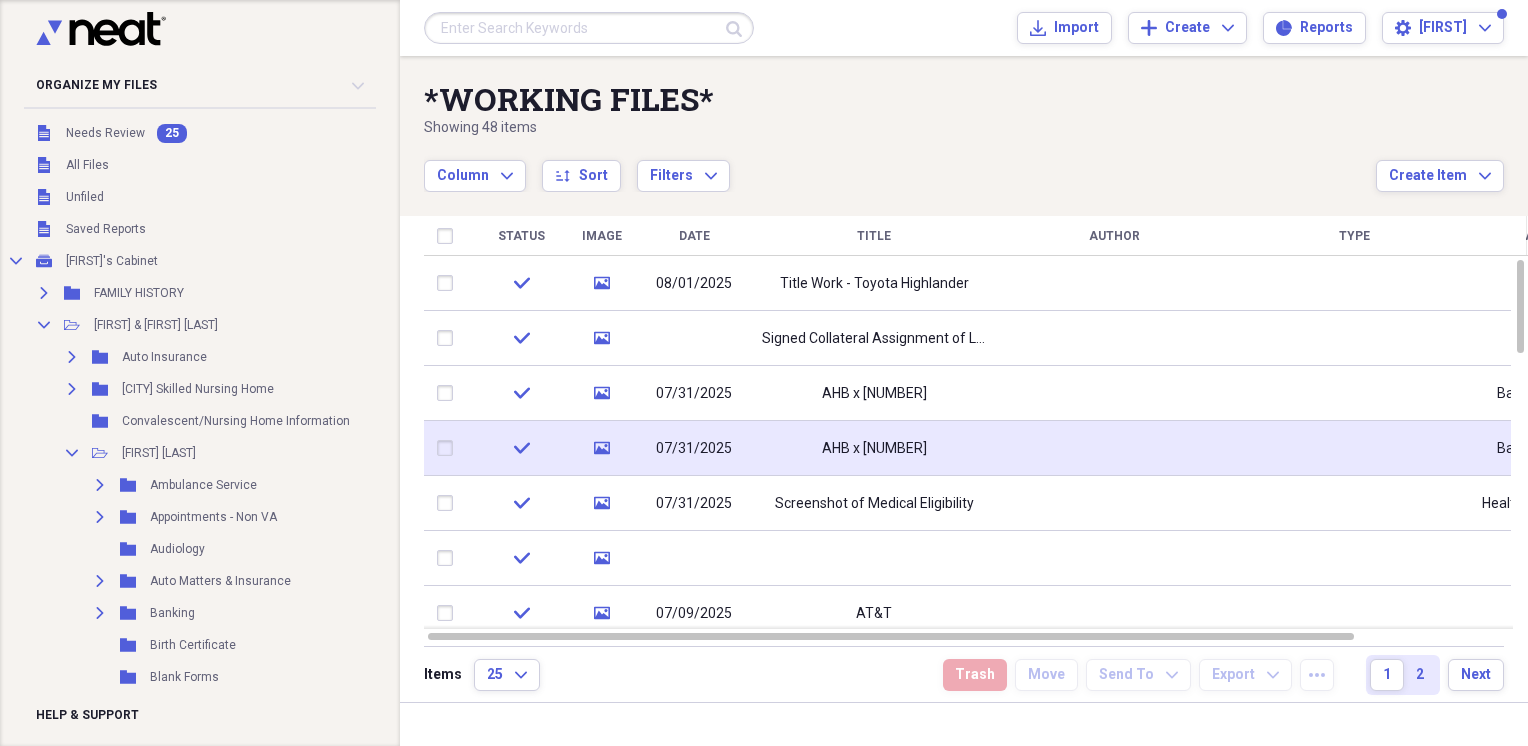 scroll, scrollTop: 0, scrollLeft: 0, axis: both 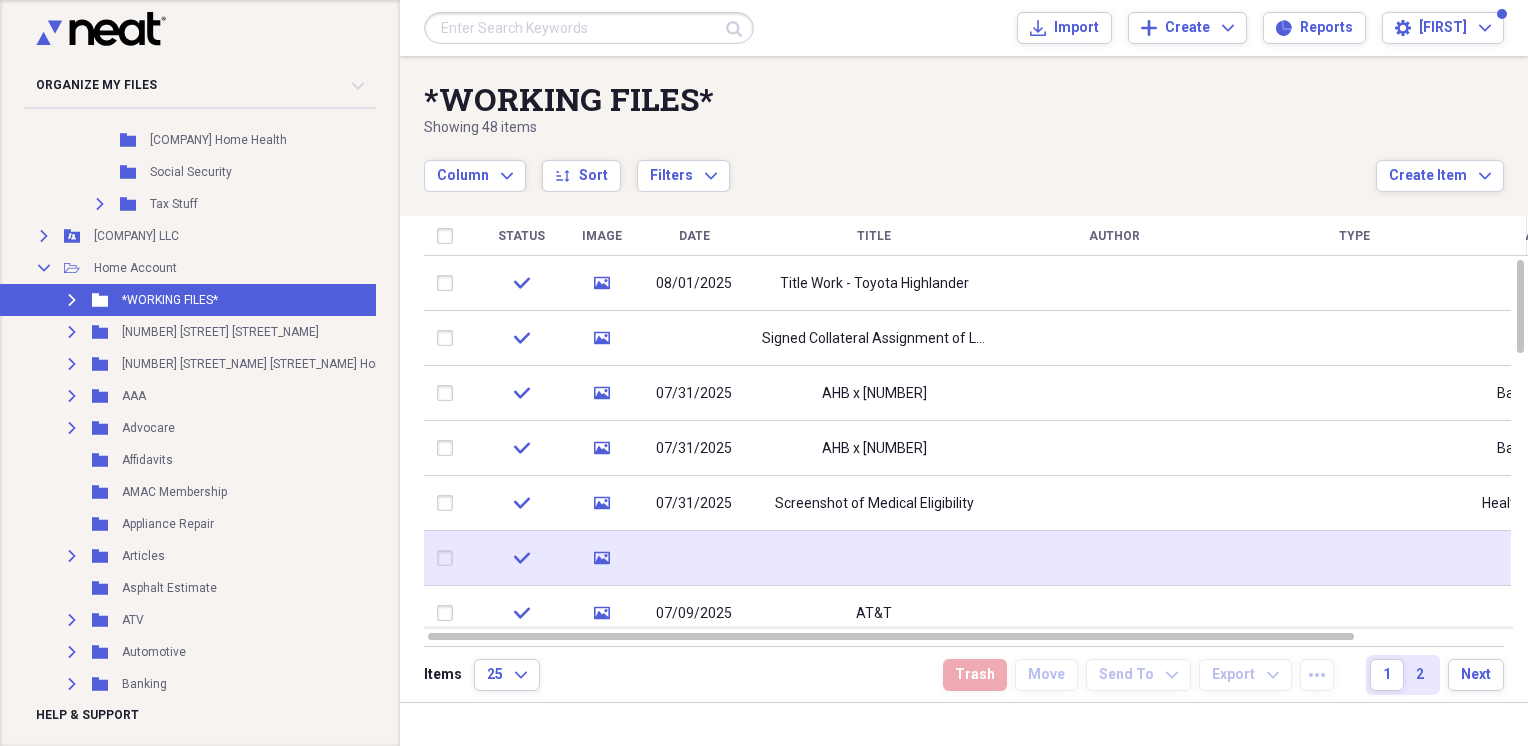 click at bounding box center [874, 558] 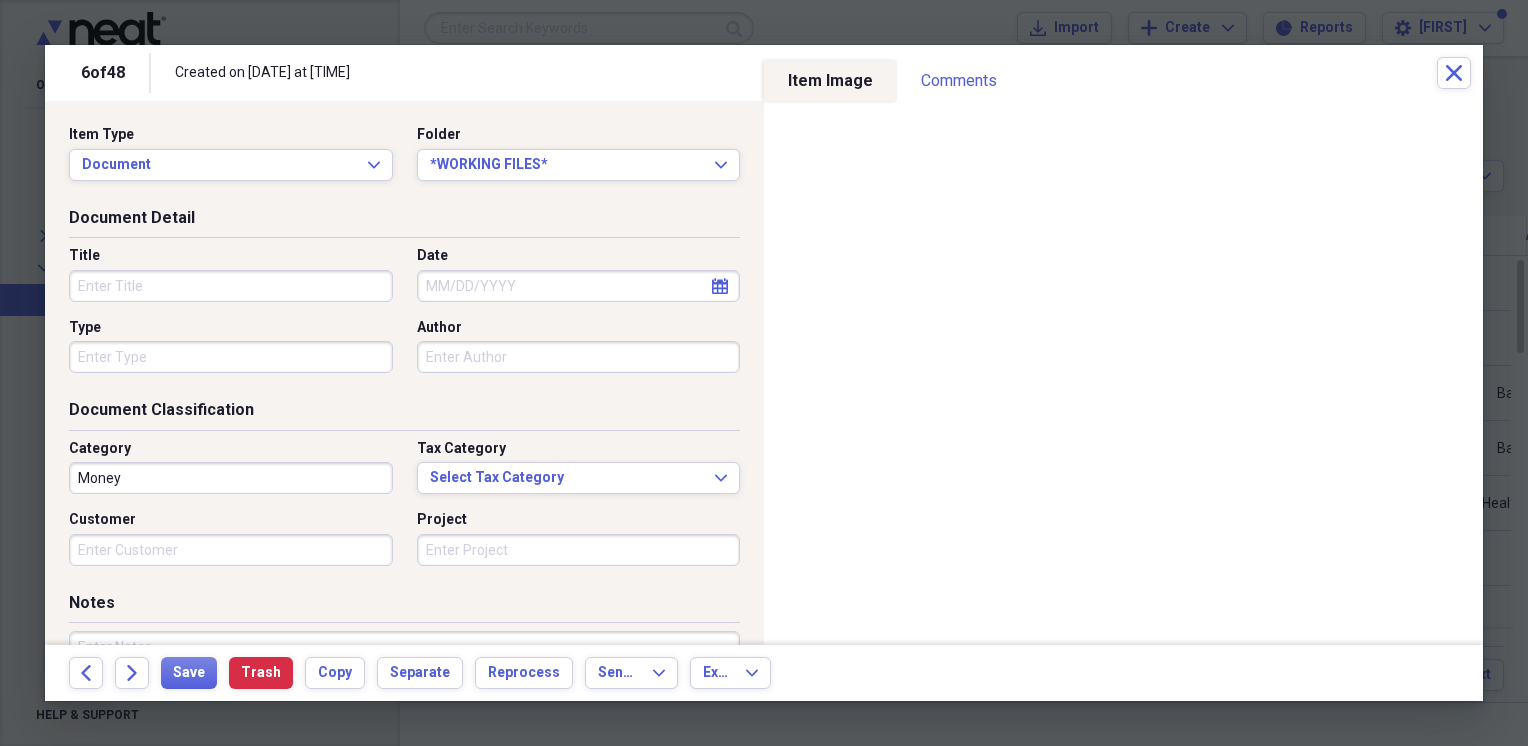click on "Title" at bounding box center (231, 286) 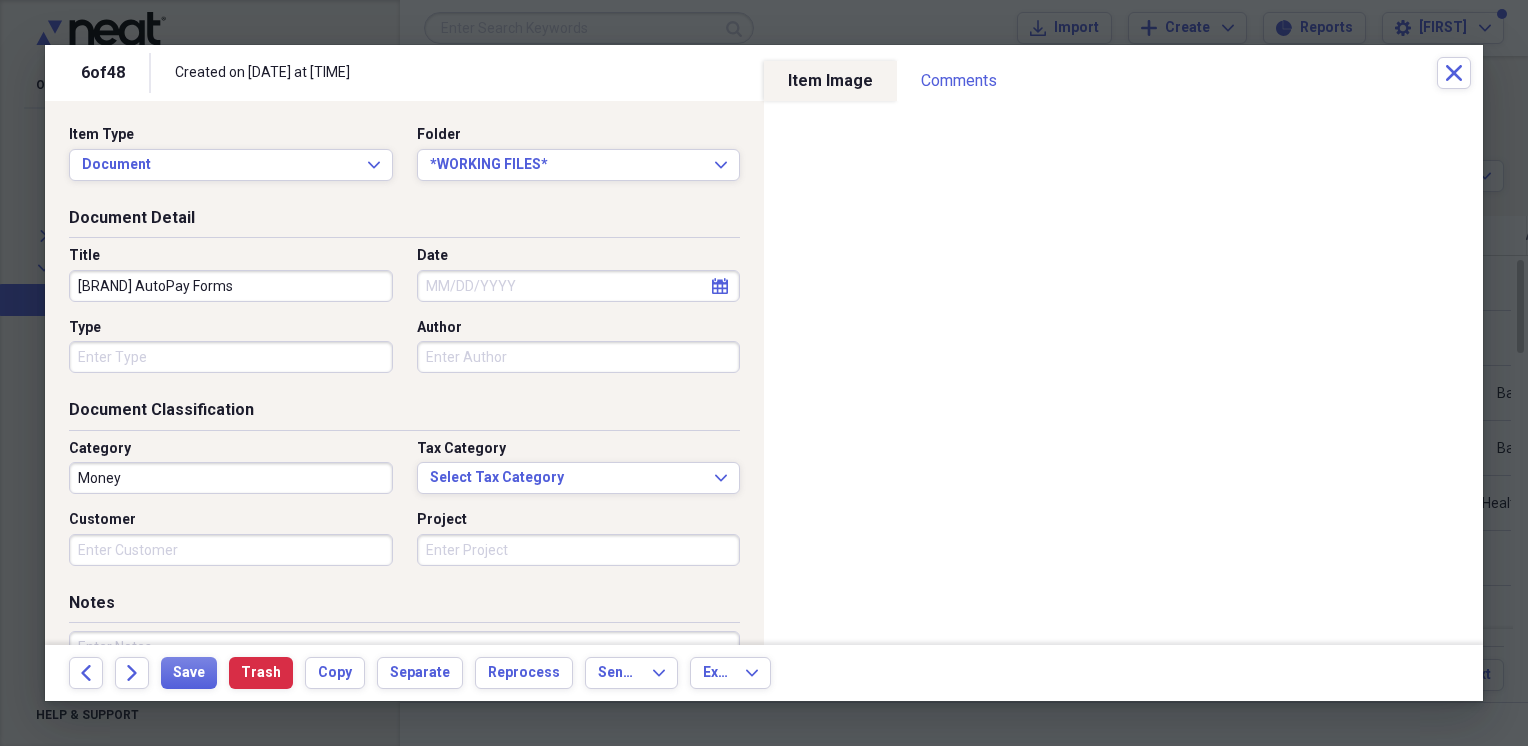type on "[BRAND] AutoPay Forms" 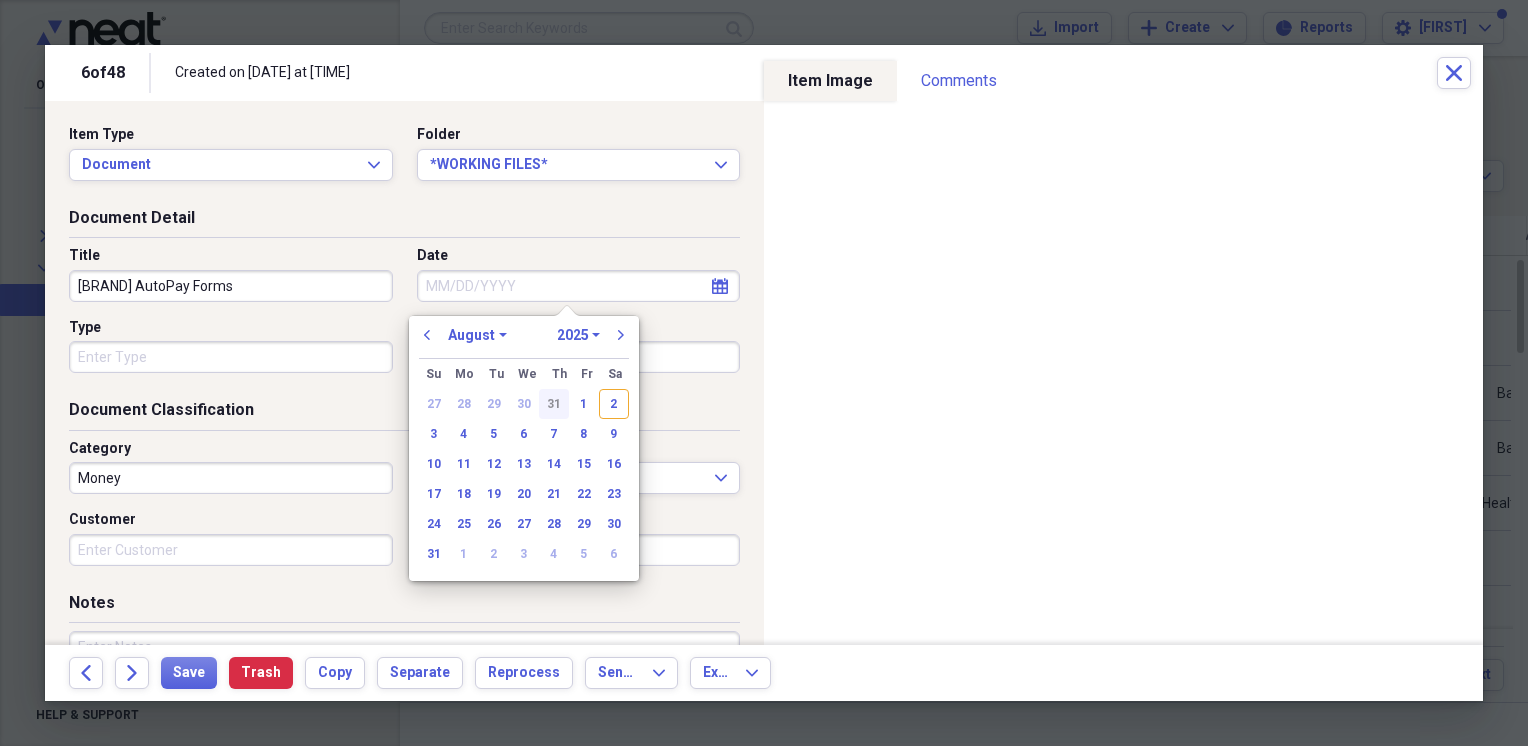 click on "31" at bounding box center (554, 404) 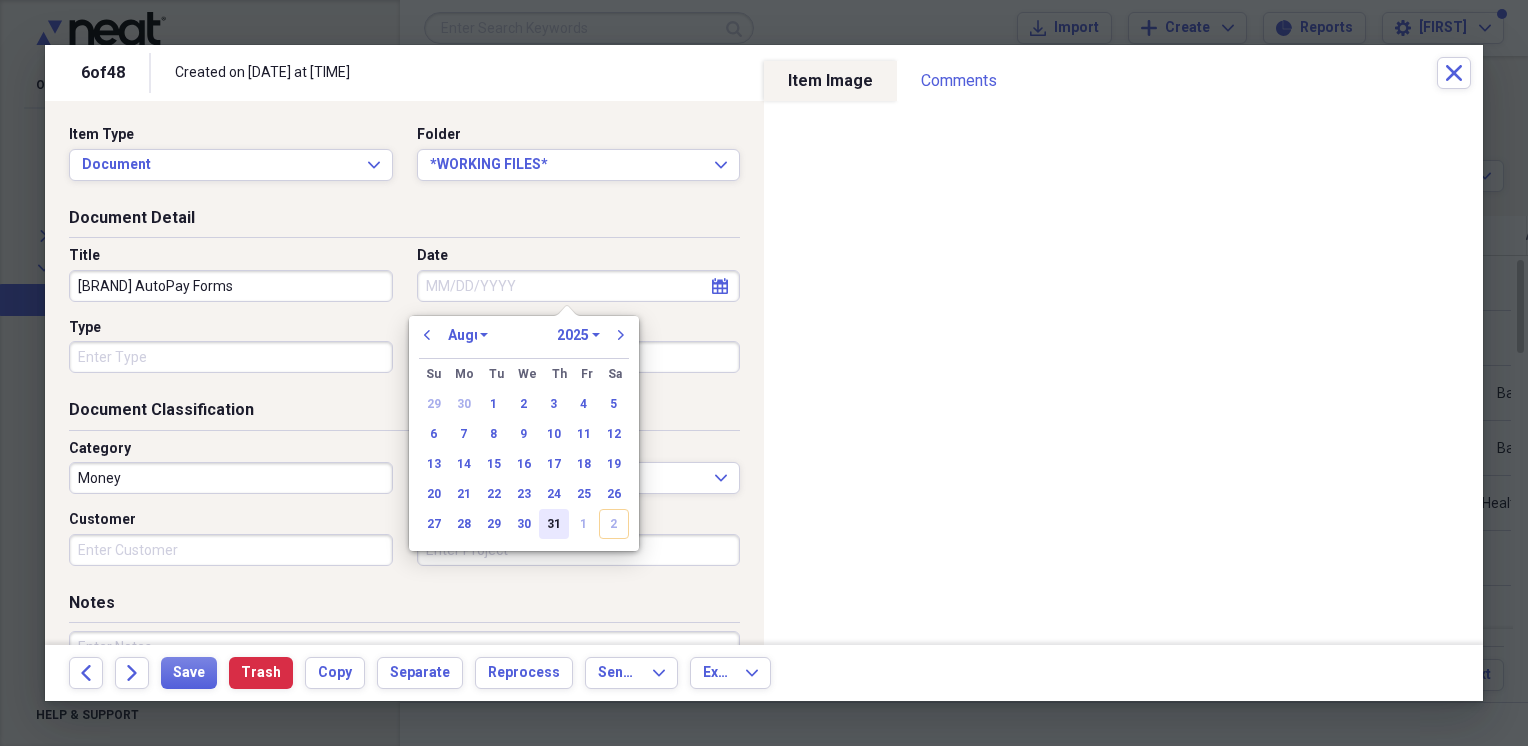 type on "07/31/2025" 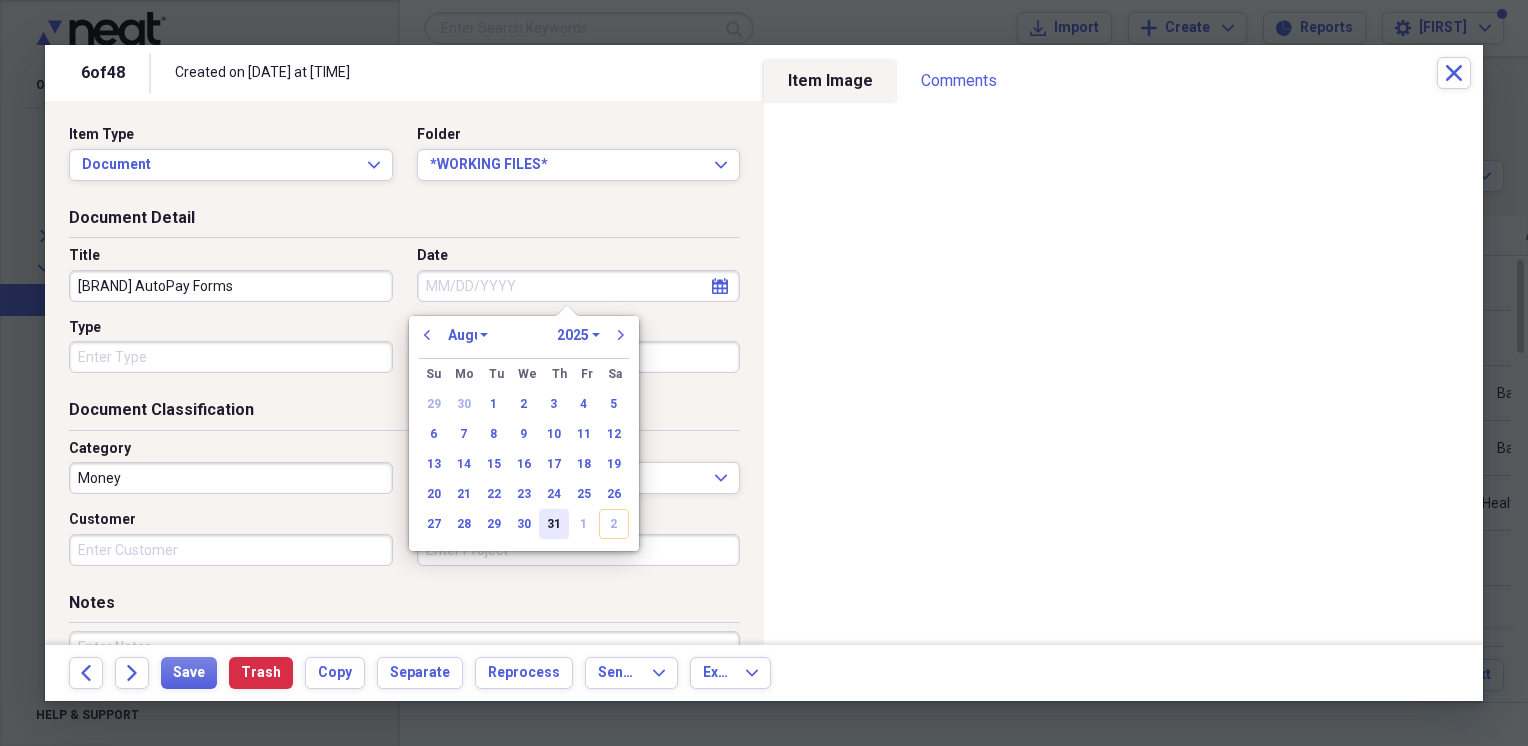 select on "6" 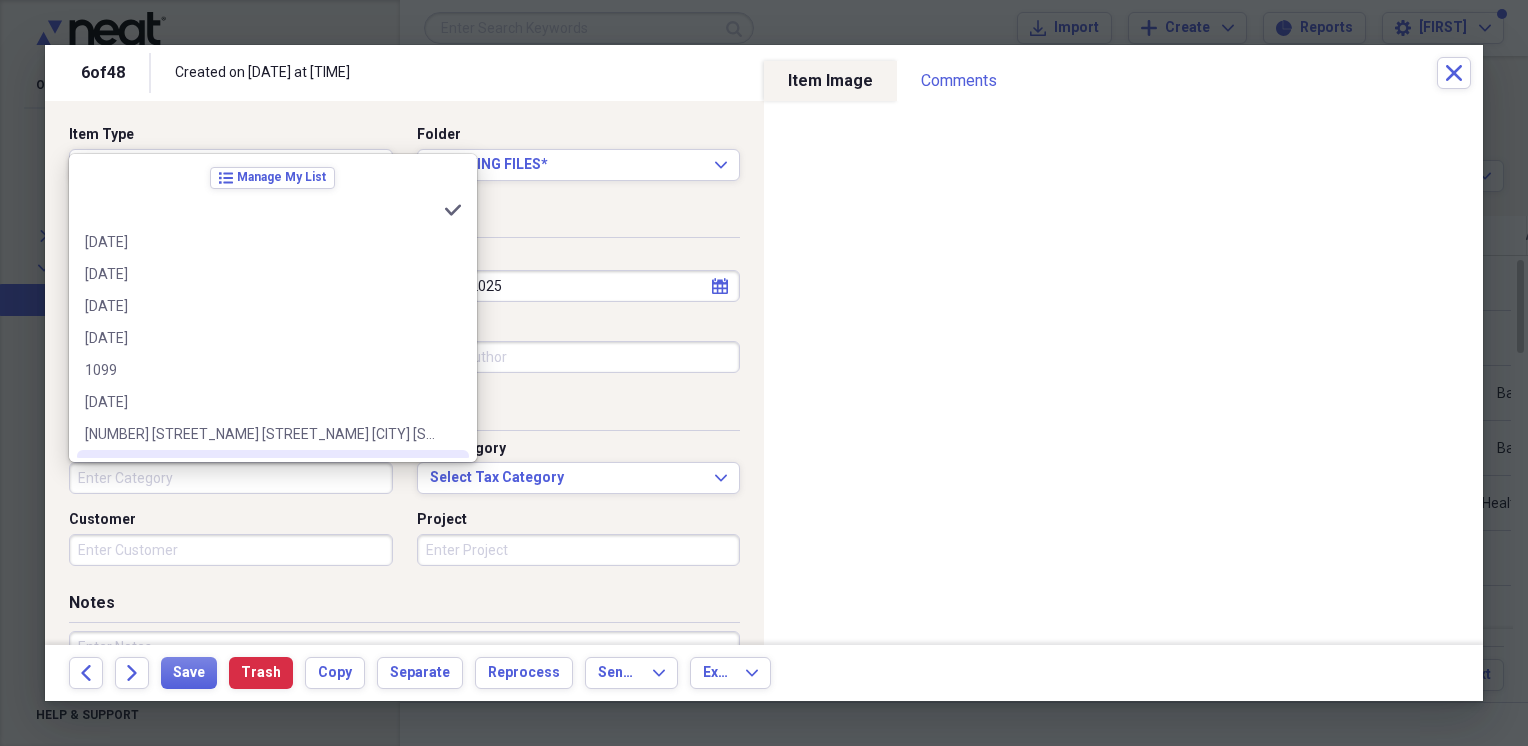 type 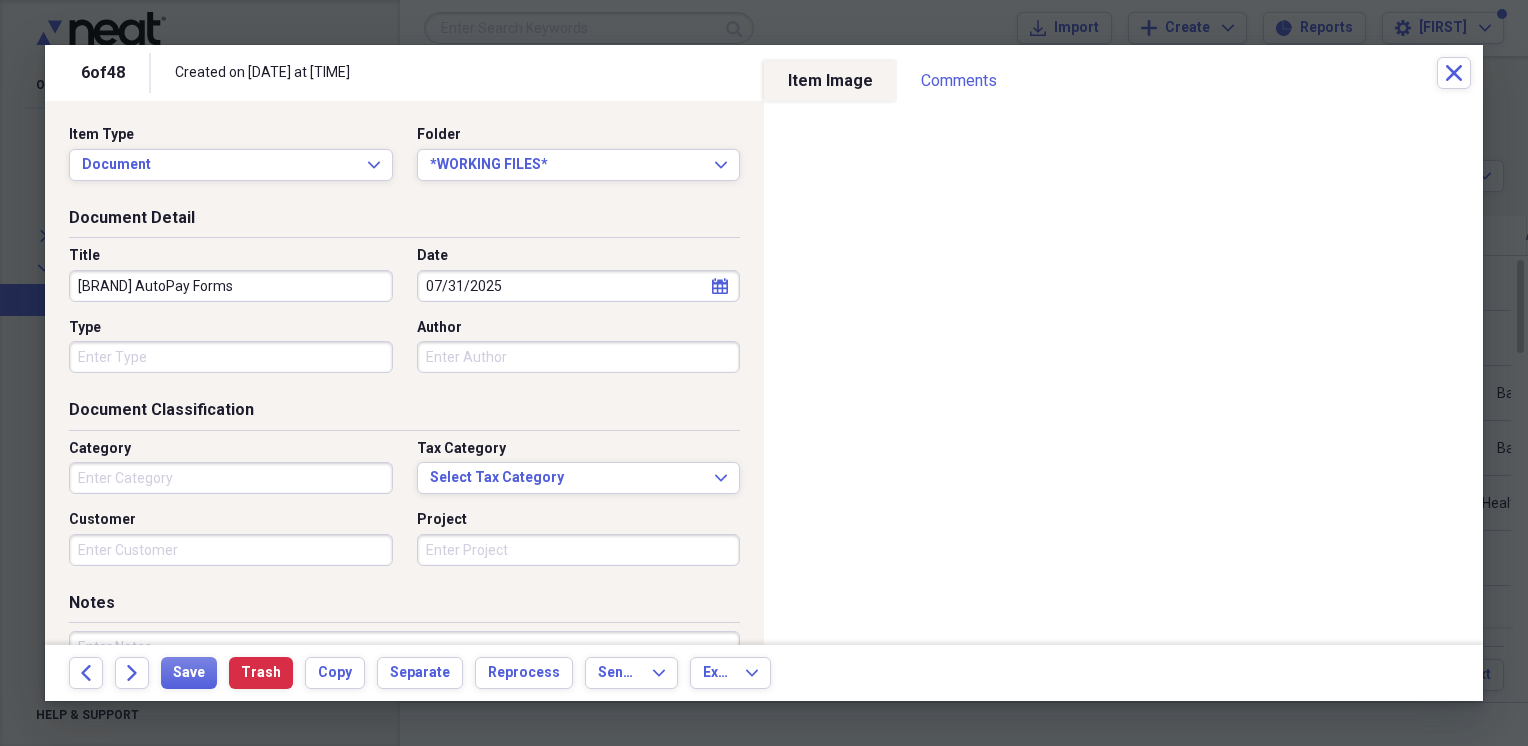 click on "Document Detail" at bounding box center (404, 222) 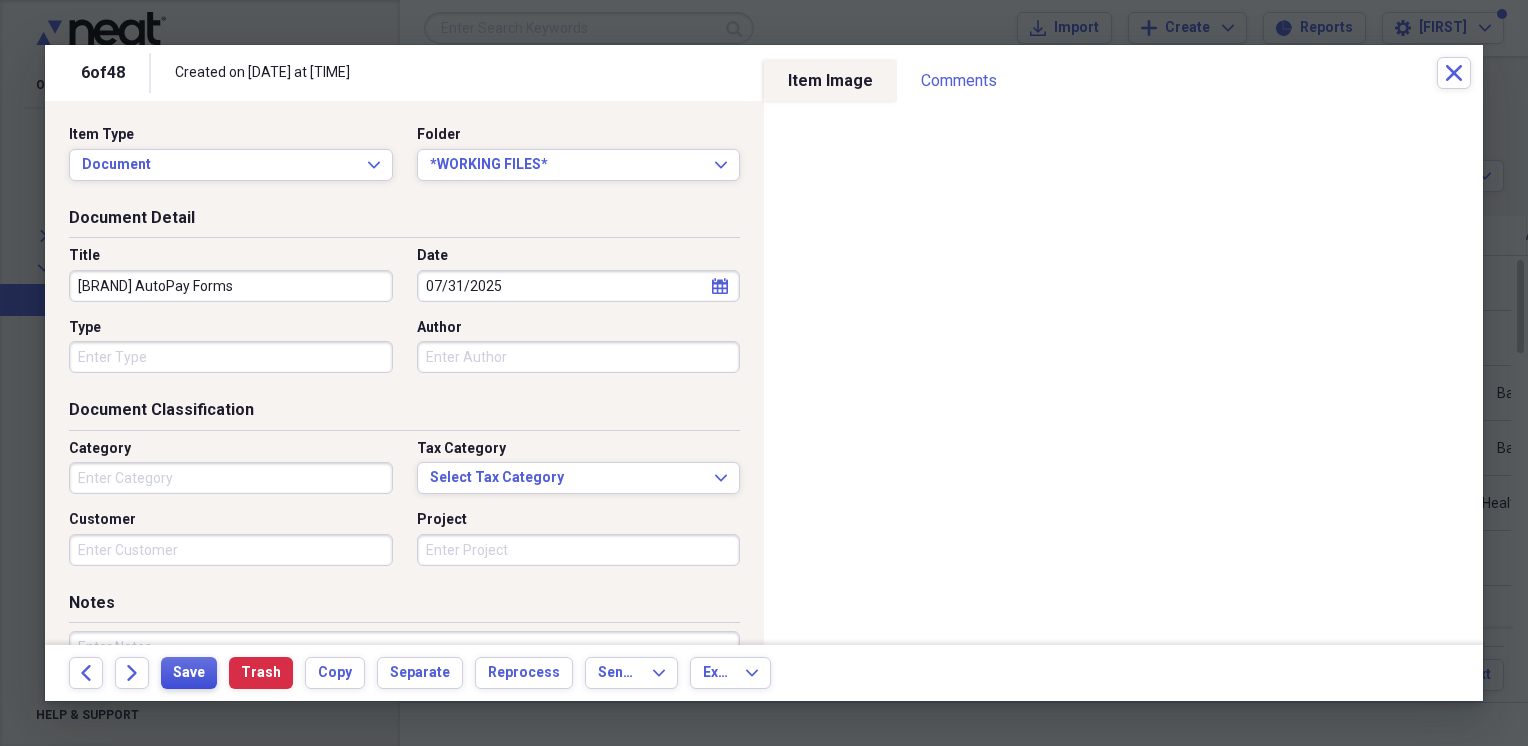 click on "Save" at bounding box center [189, 673] 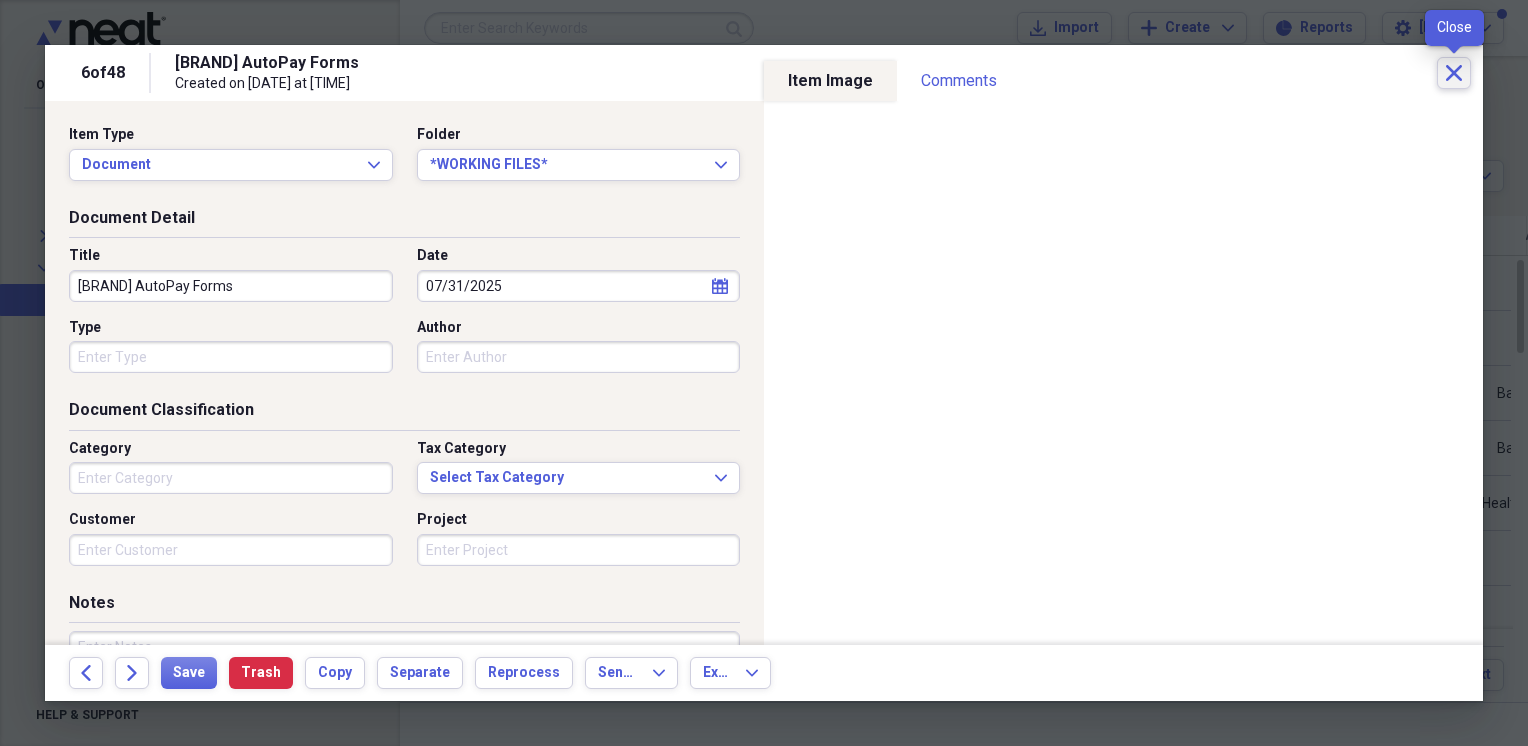 click on "Close" at bounding box center [1454, 73] 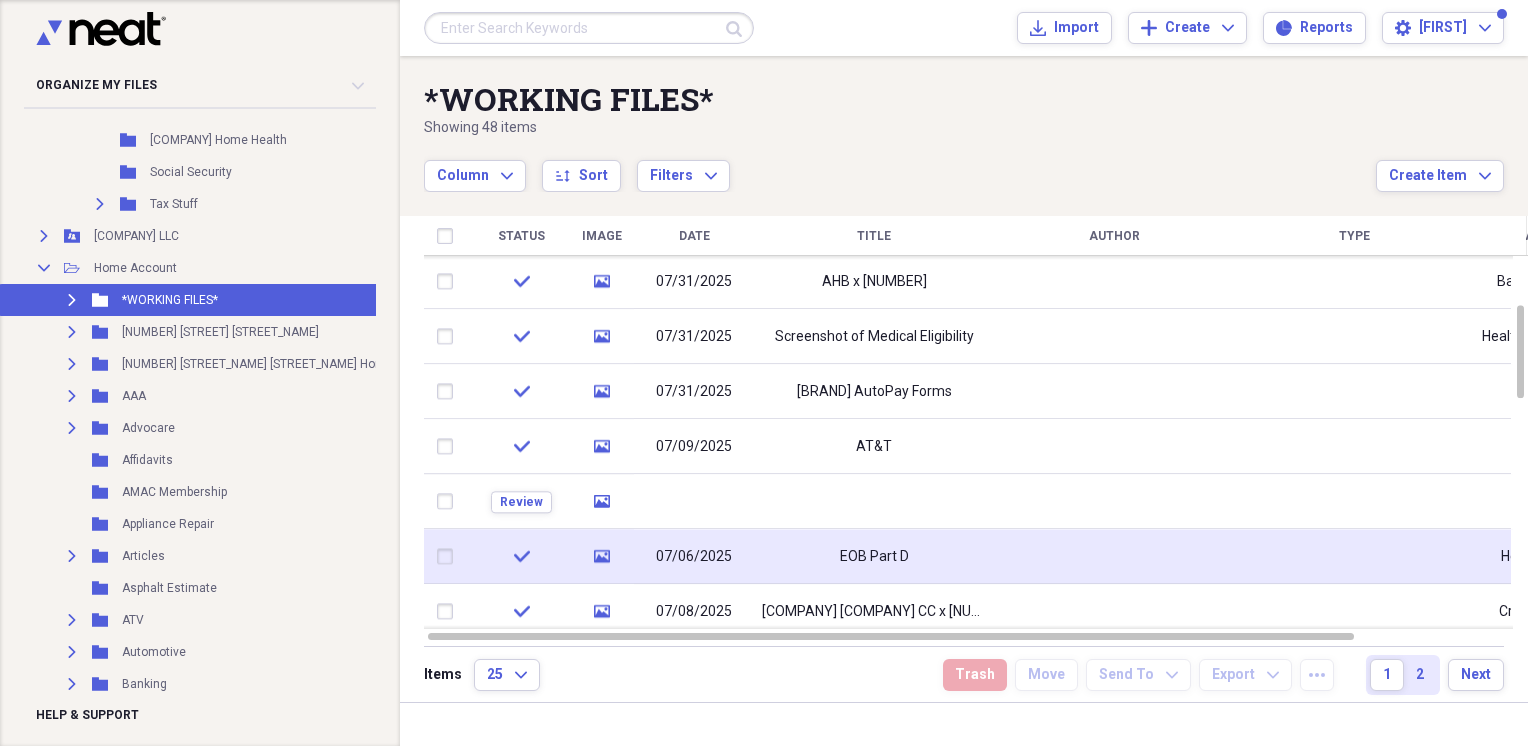 click on "EOB Part D" at bounding box center (874, 556) 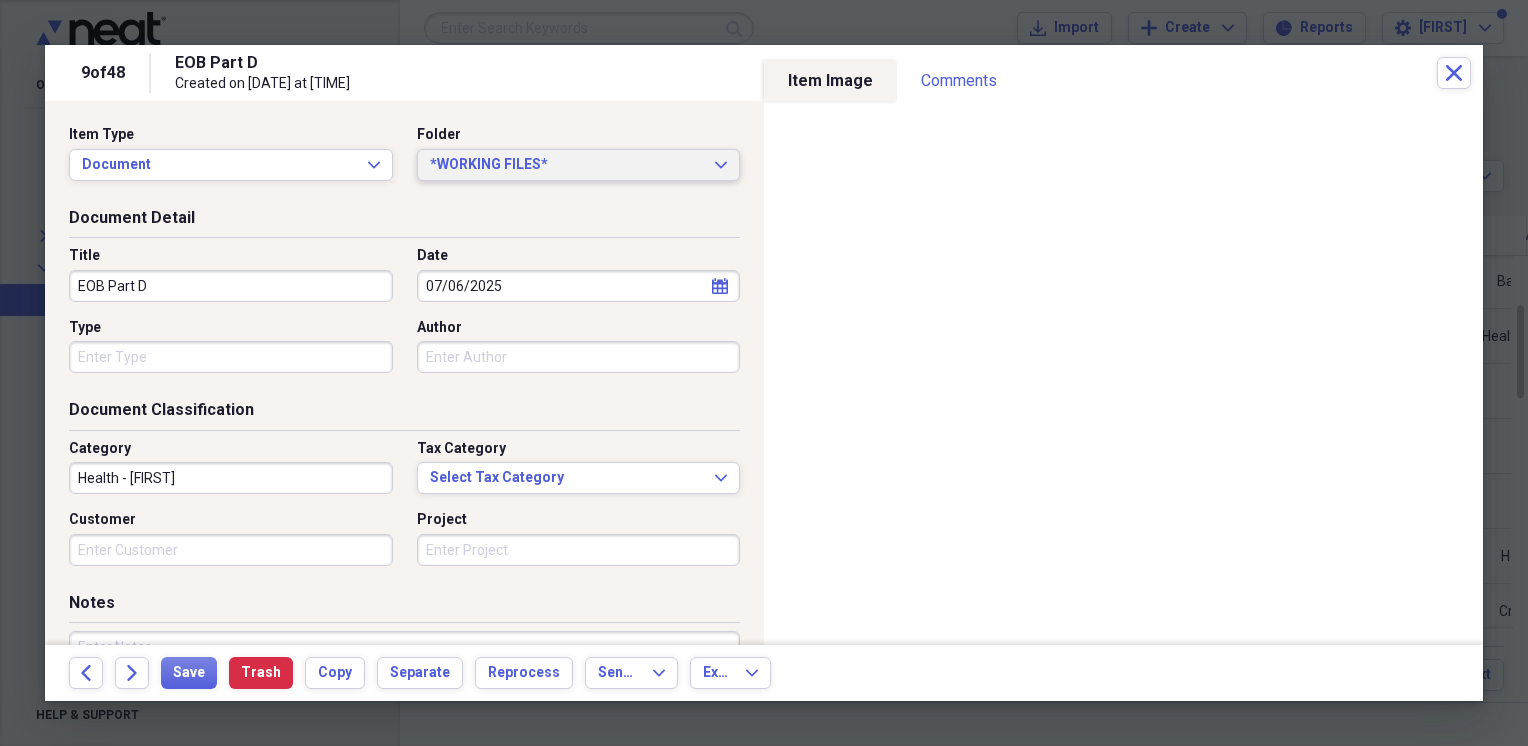 click on "Expand" 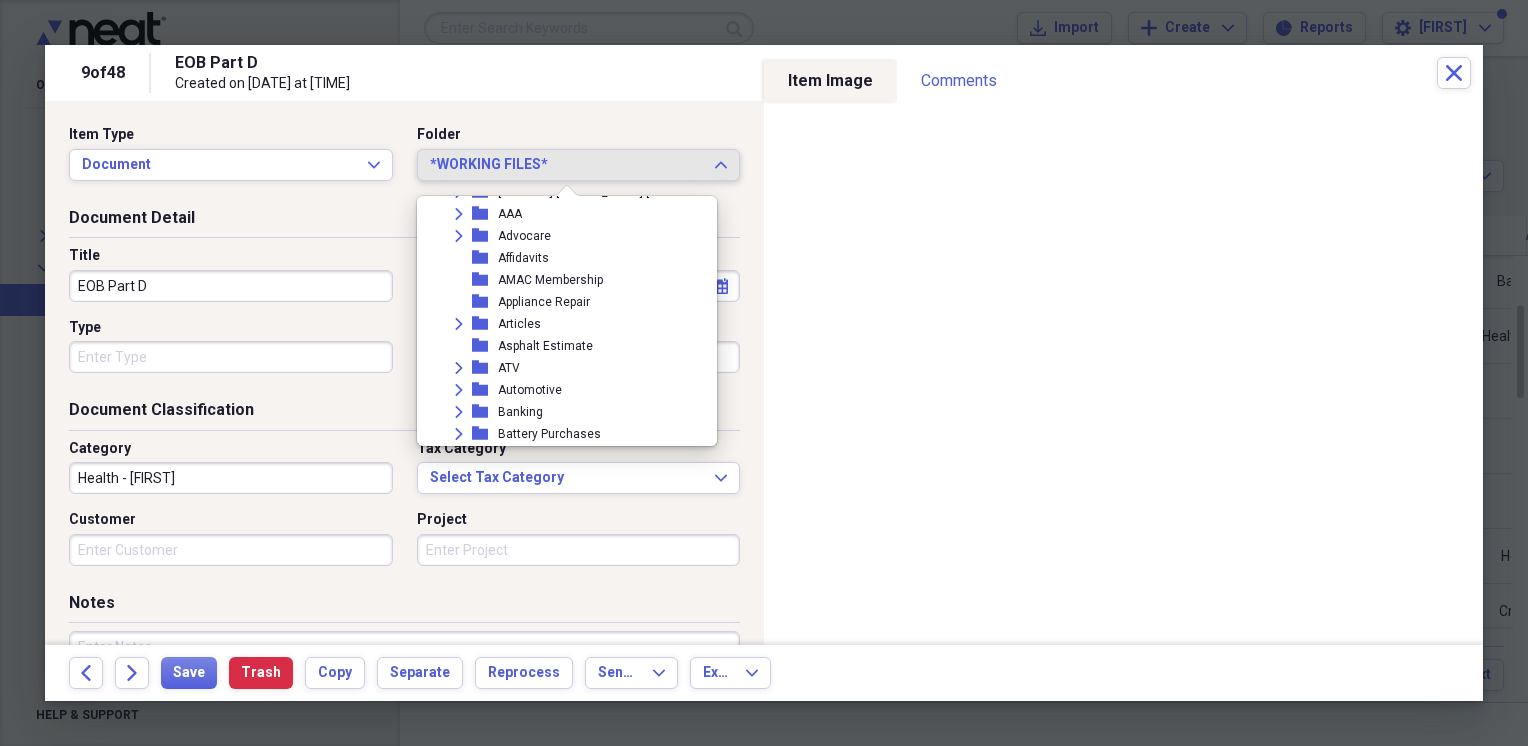 scroll, scrollTop: 2806, scrollLeft: 0, axis: vertical 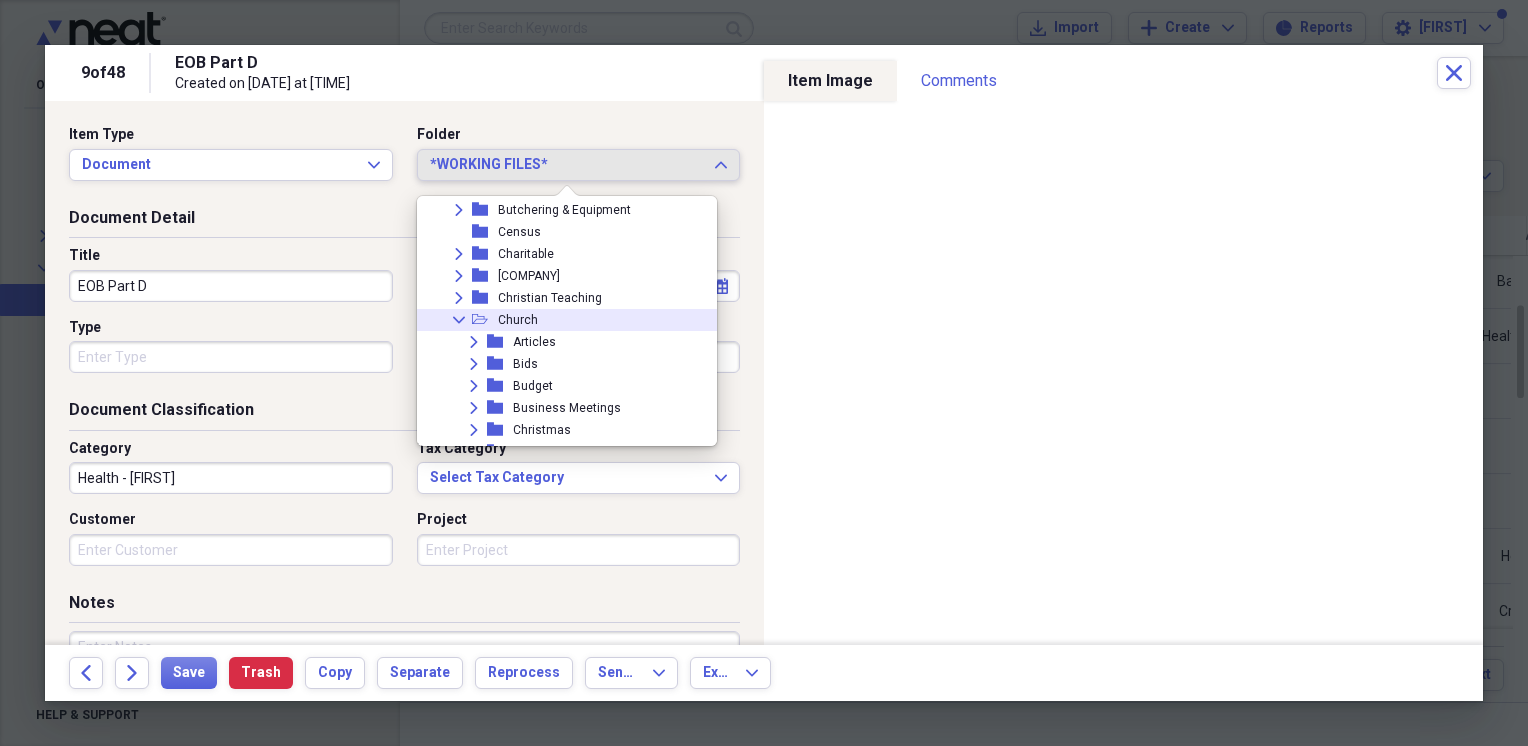 click on "Collapse" 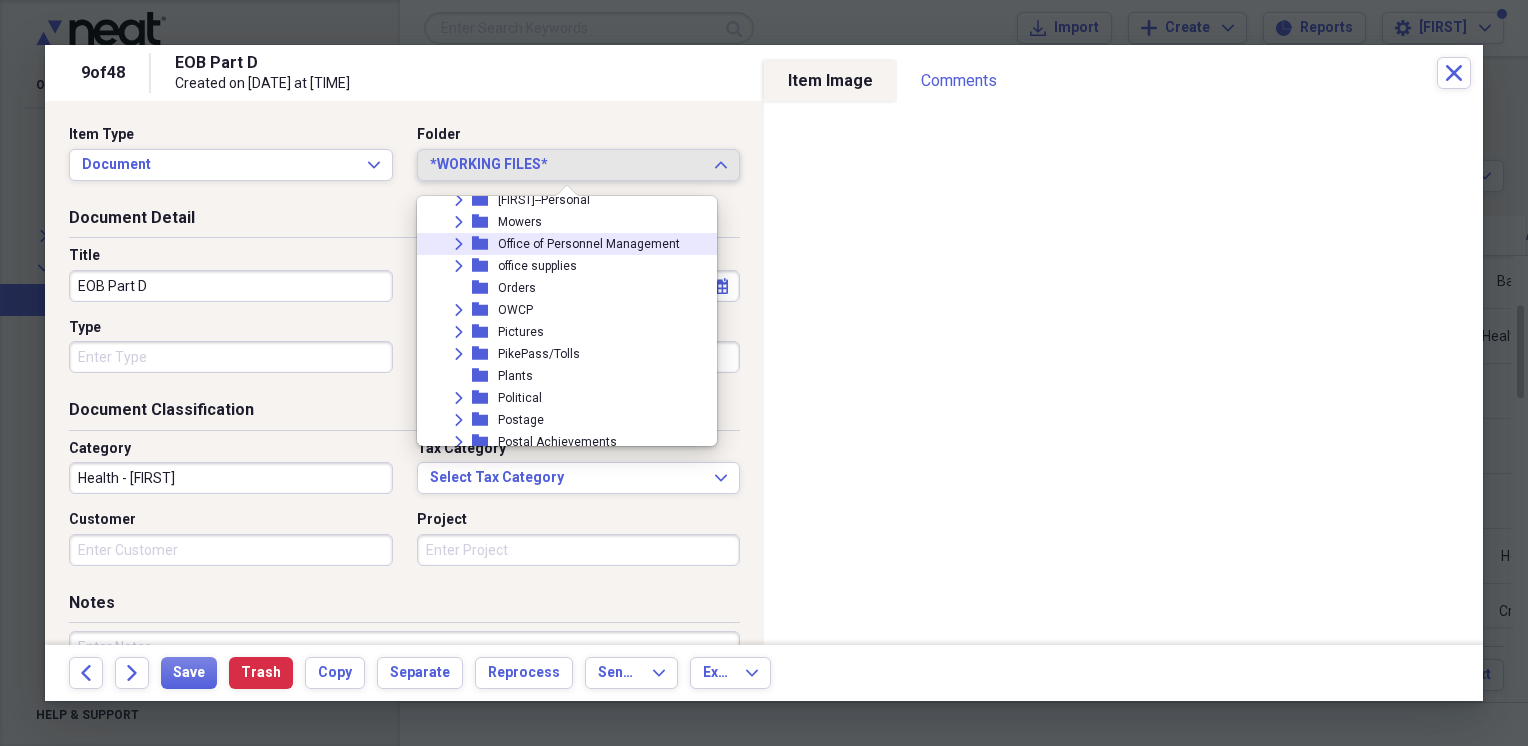 scroll, scrollTop: 3640, scrollLeft: 0, axis: vertical 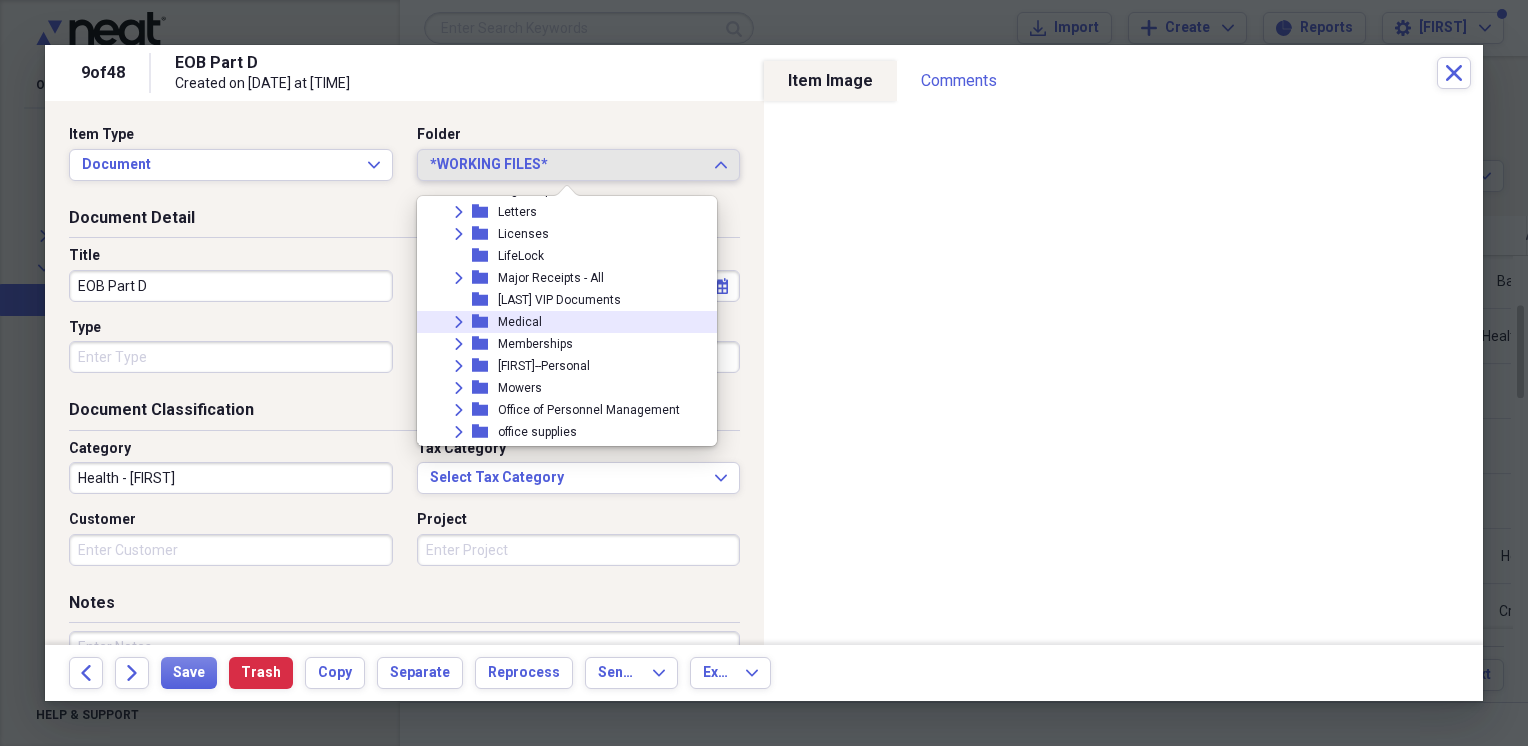 click on "Expand" at bounding box center (459, 322) 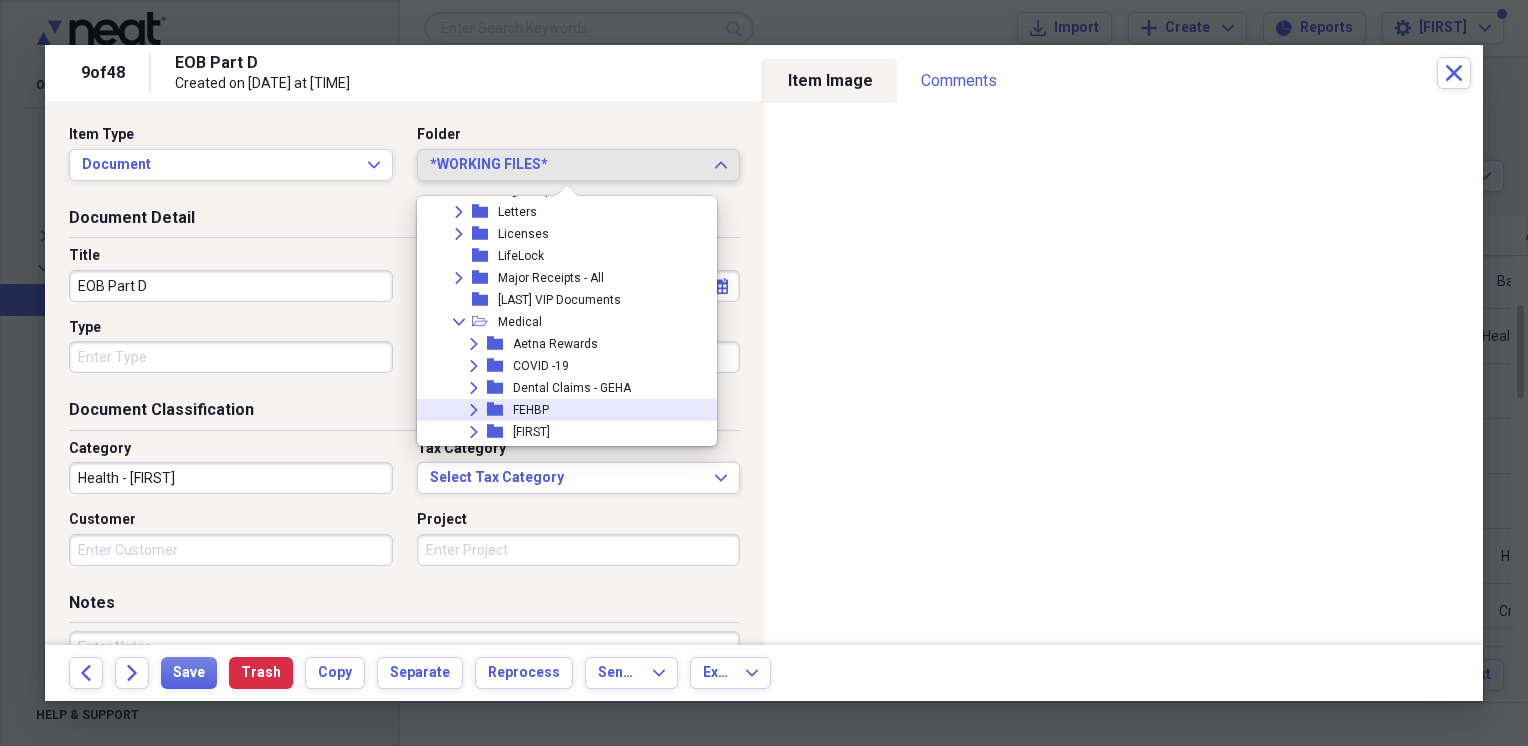 scroll, scrollTop: 3806, scrollLeft: 0, axis: vertical 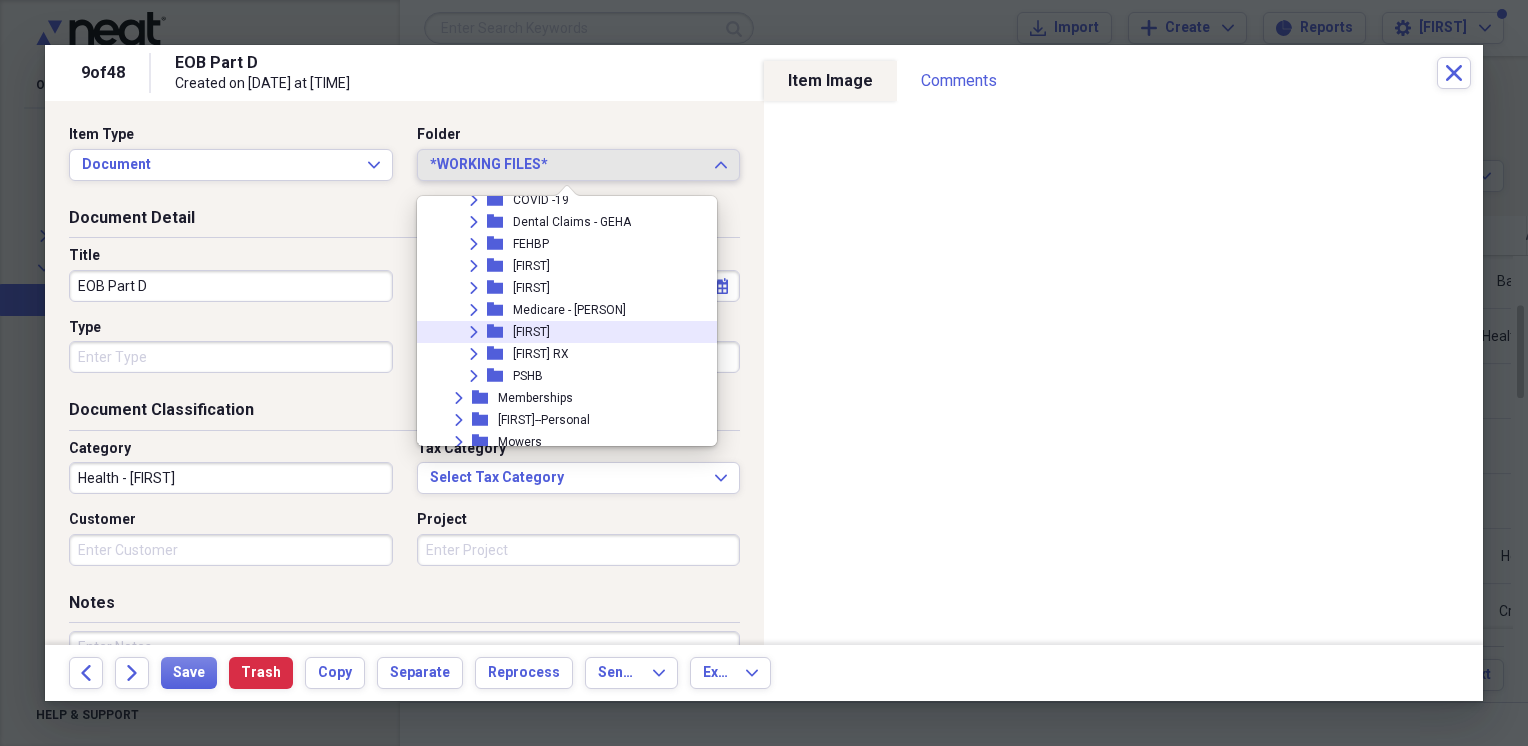 click on "Expand" 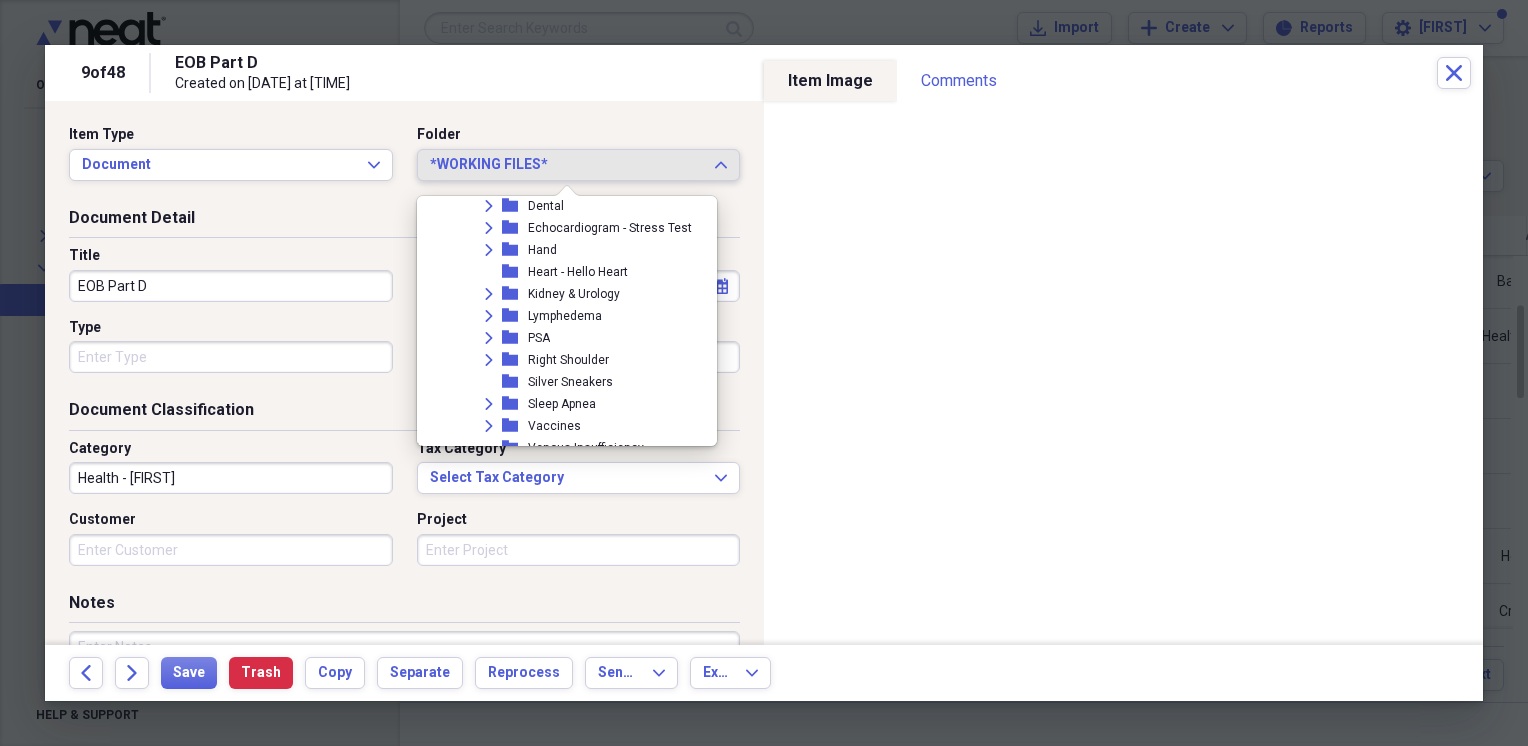 scroll, scrollTop: 4140, scrollLeft: 0, axis: vertical 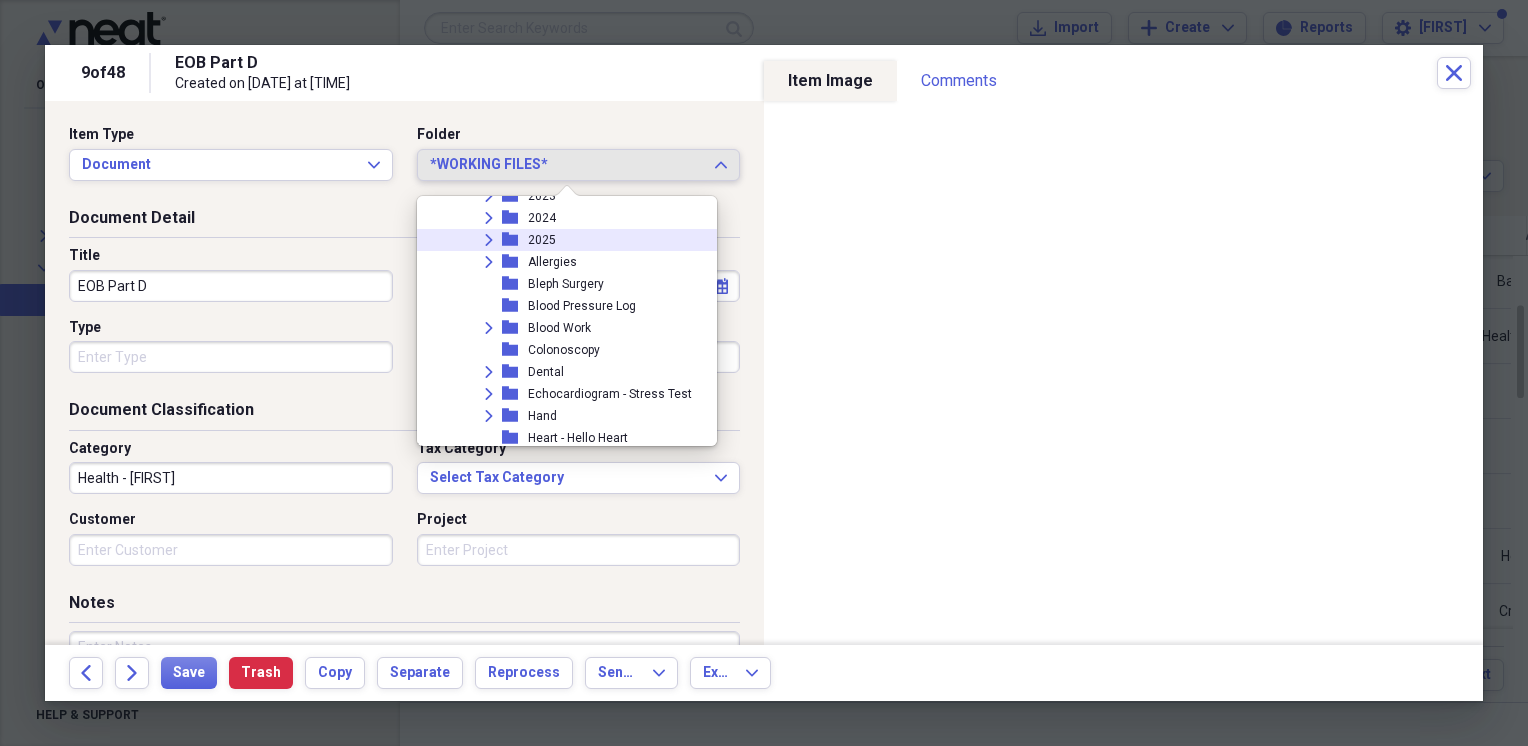click on "Expand" 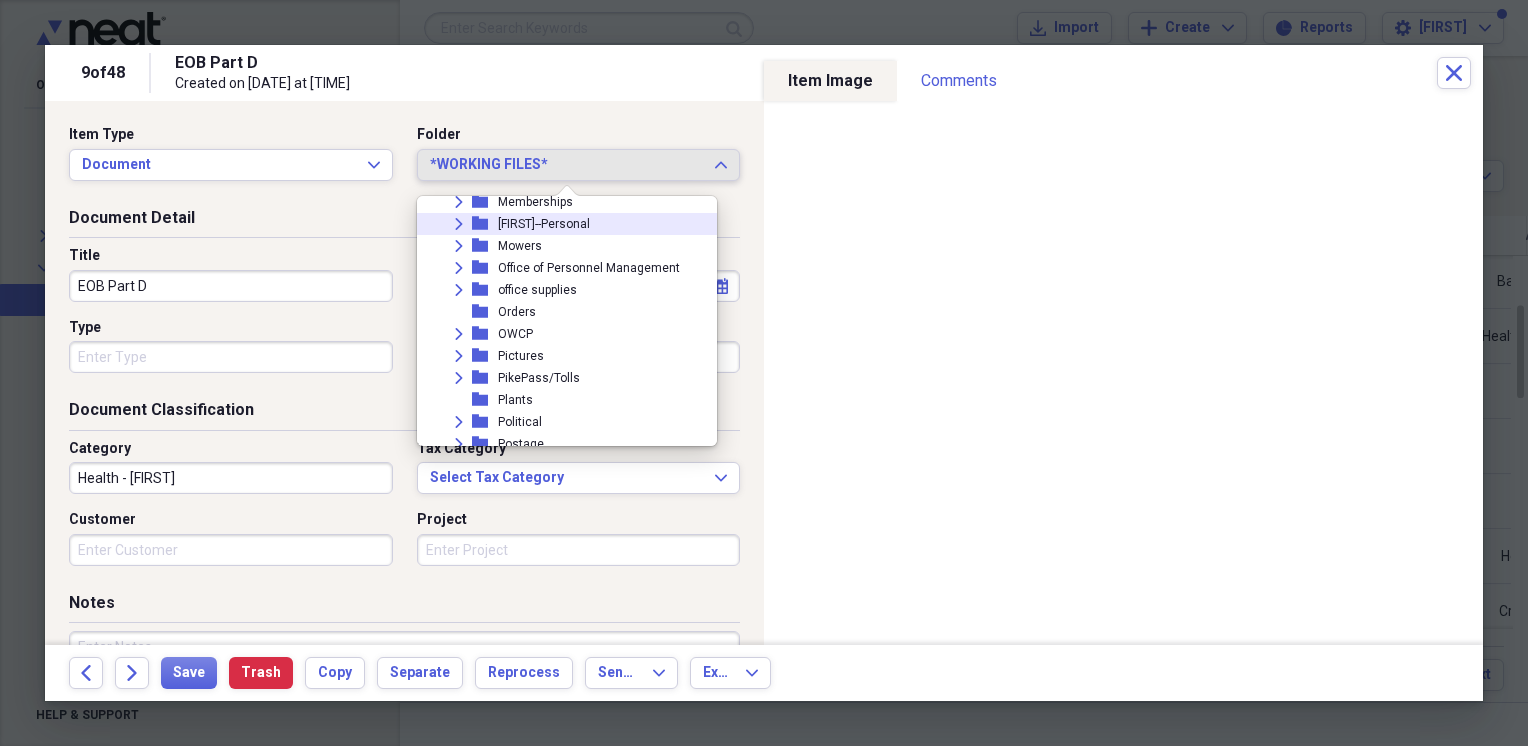 scroll, scrollTop: 4472, scrollLeft: 0, axis: vertical 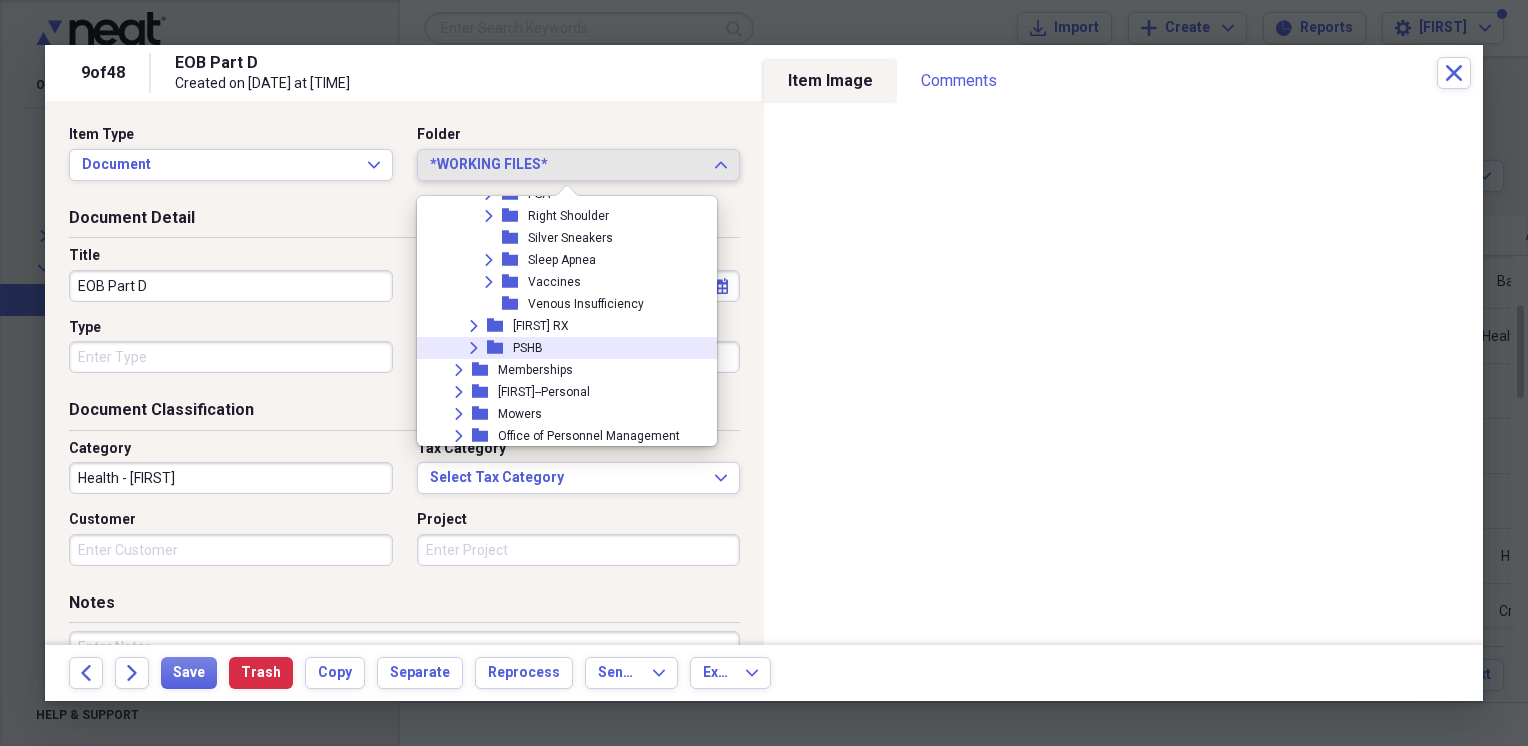 click on "Expand" at bounding box center (474, 348) 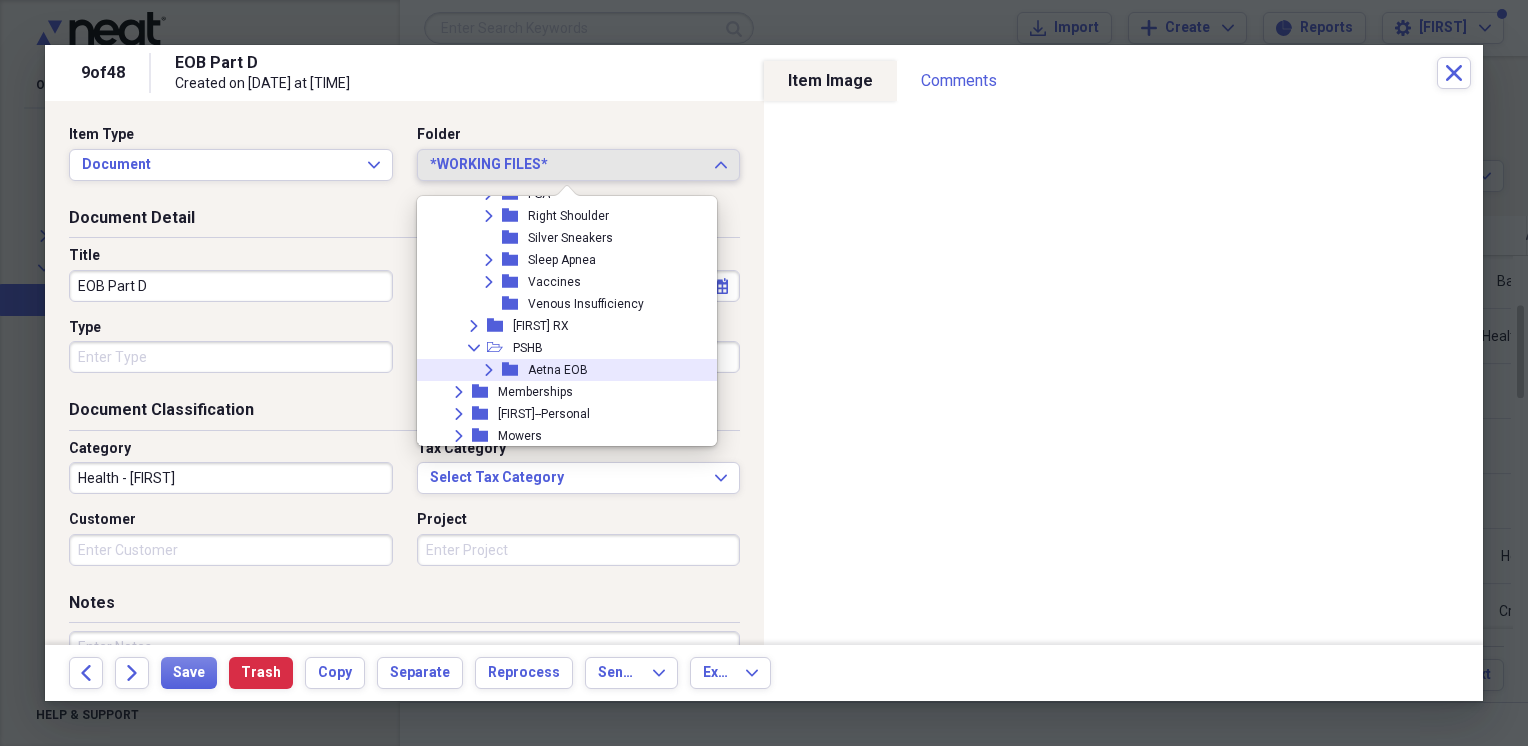 click on "Expand" 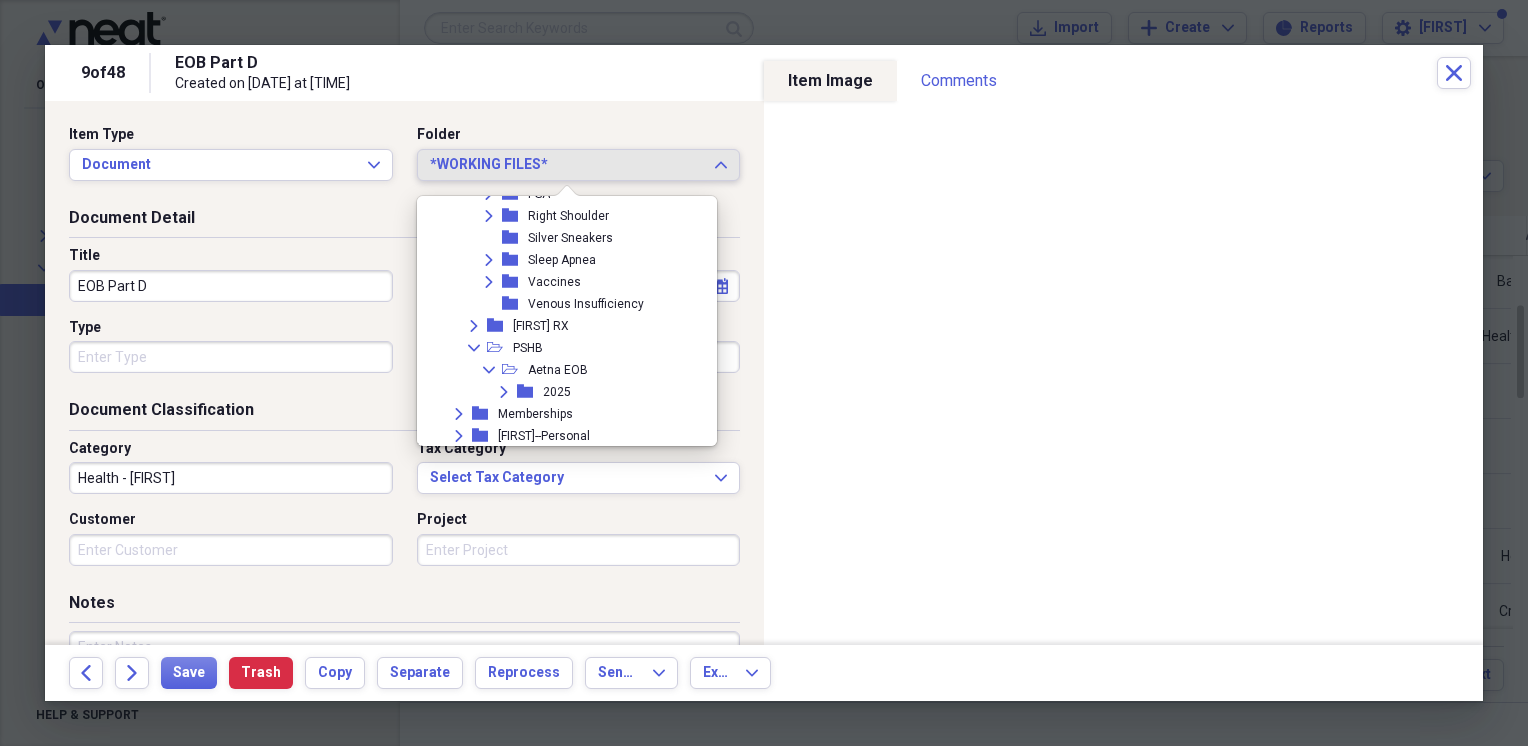 scroll, scrollTop: 4640, scrollLeft: 0, axis: vertical 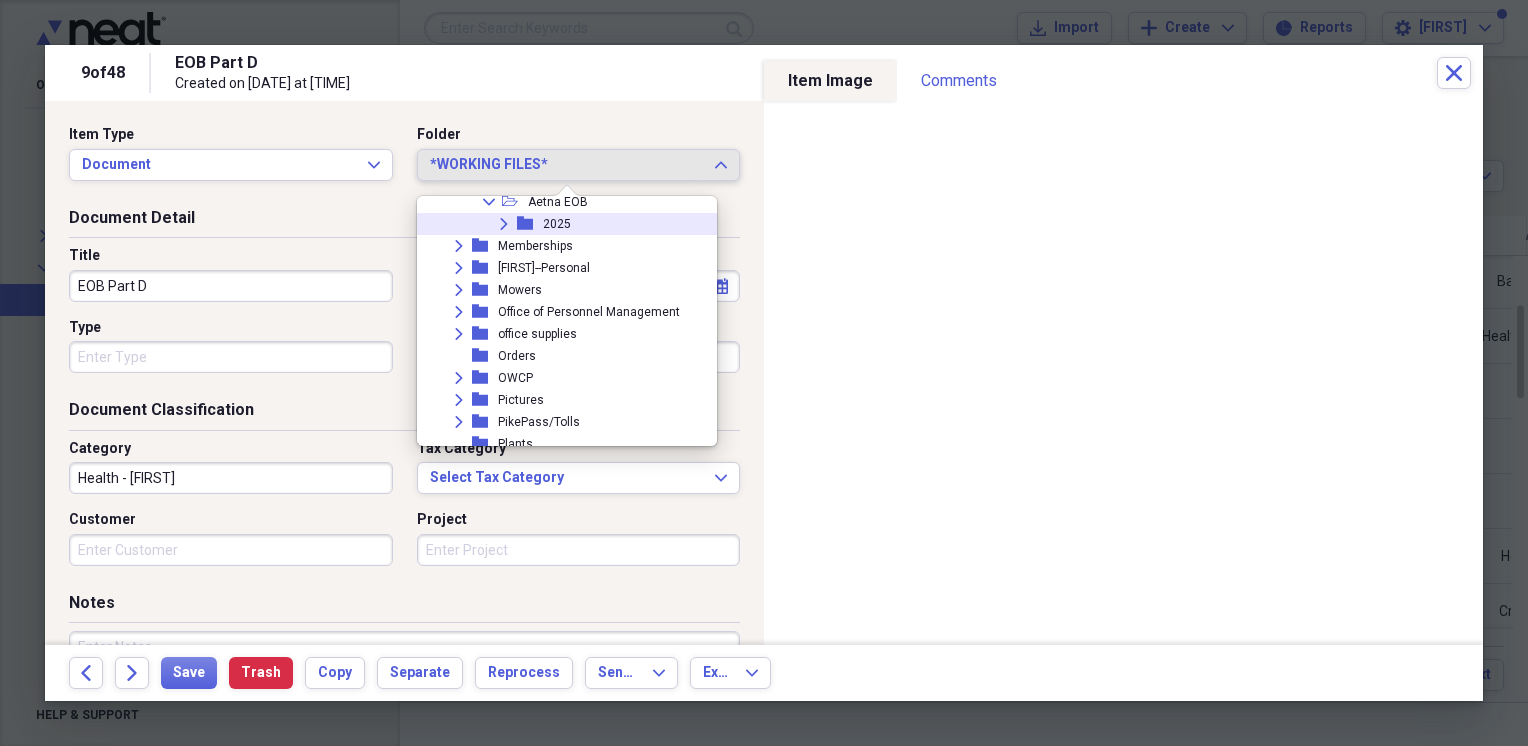 click on "Expand" at bounding box center (504, 224) 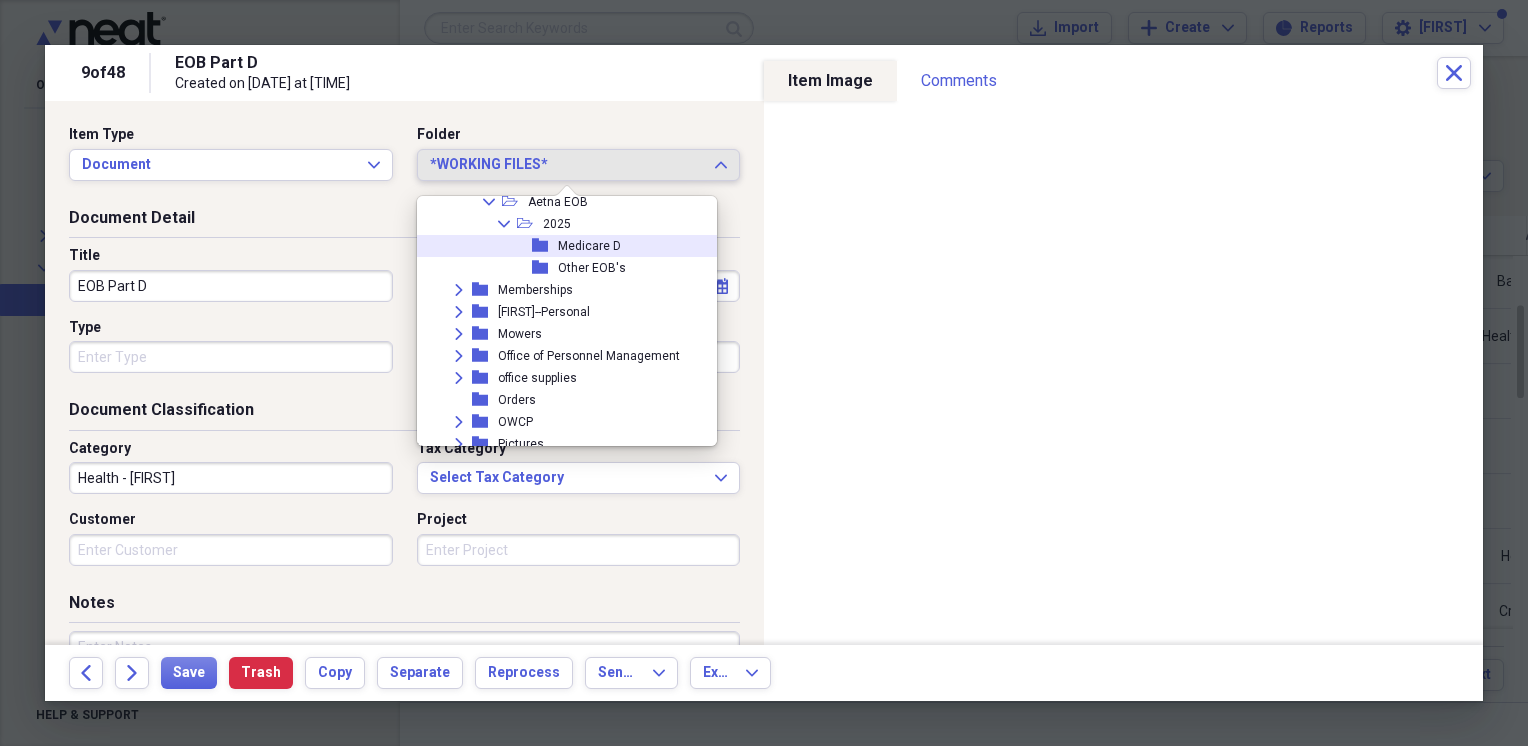 click on "Medicare D" at bounding box center [589, 246] 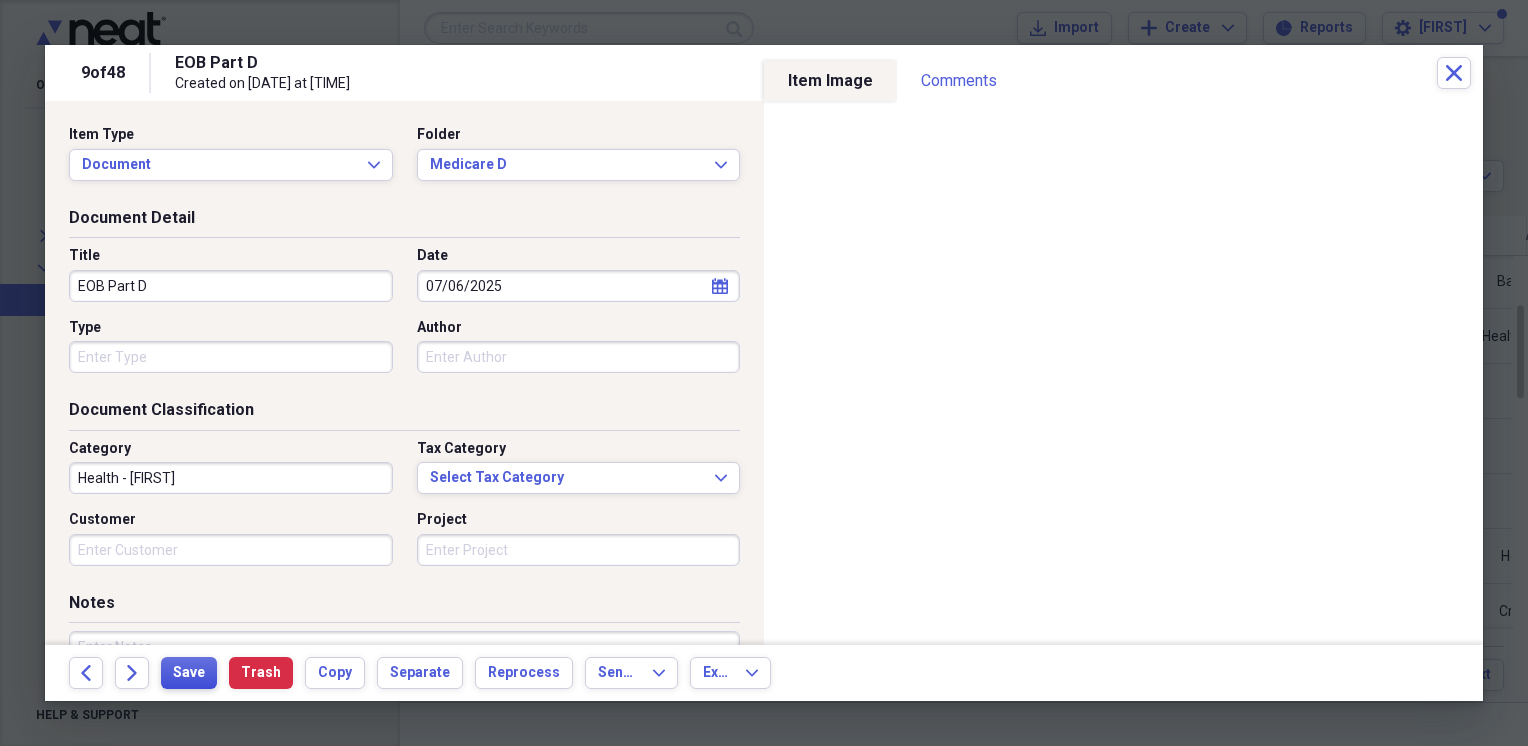 click on "Save" at bounding box center [189, 673] 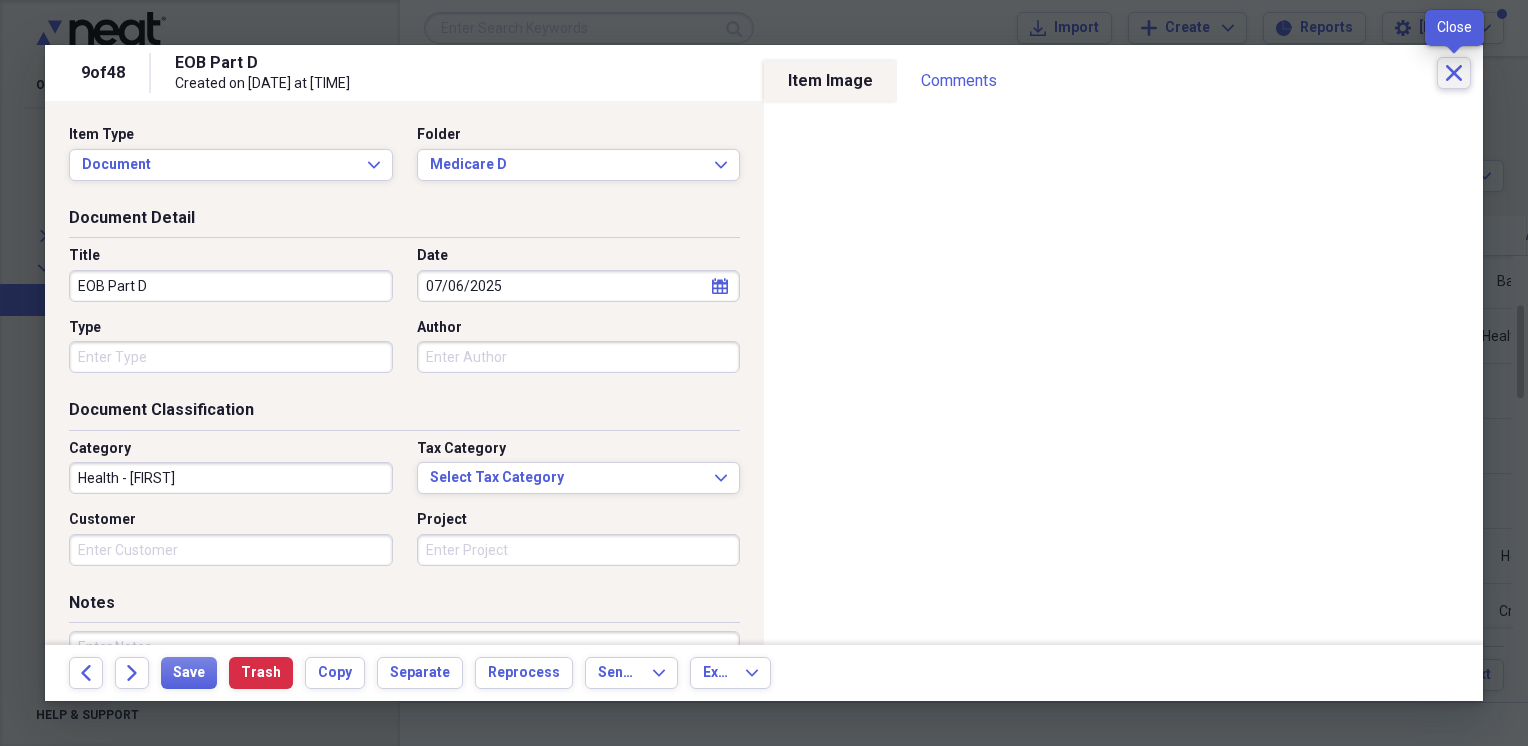 click 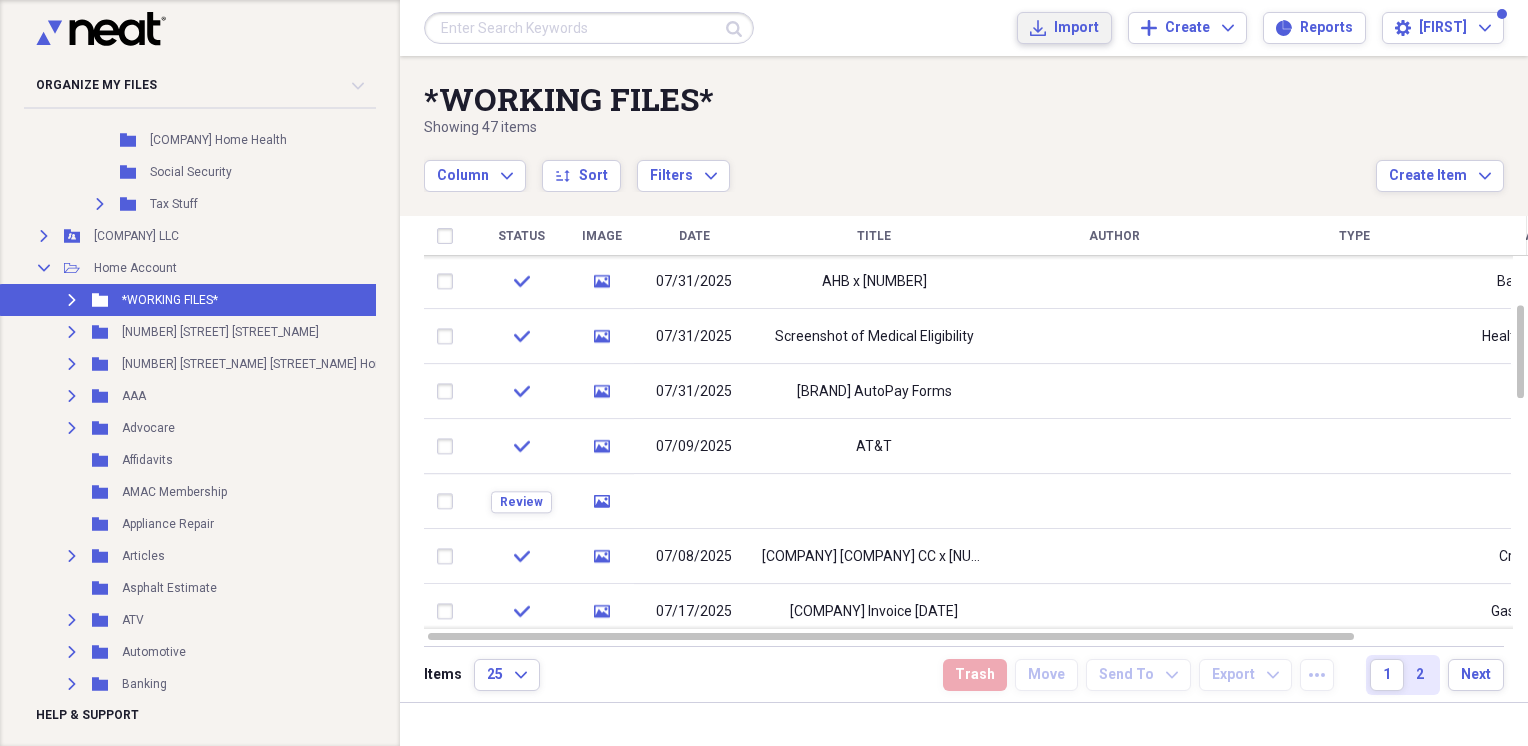 click on "Import" at bounding box center [1076, 28] 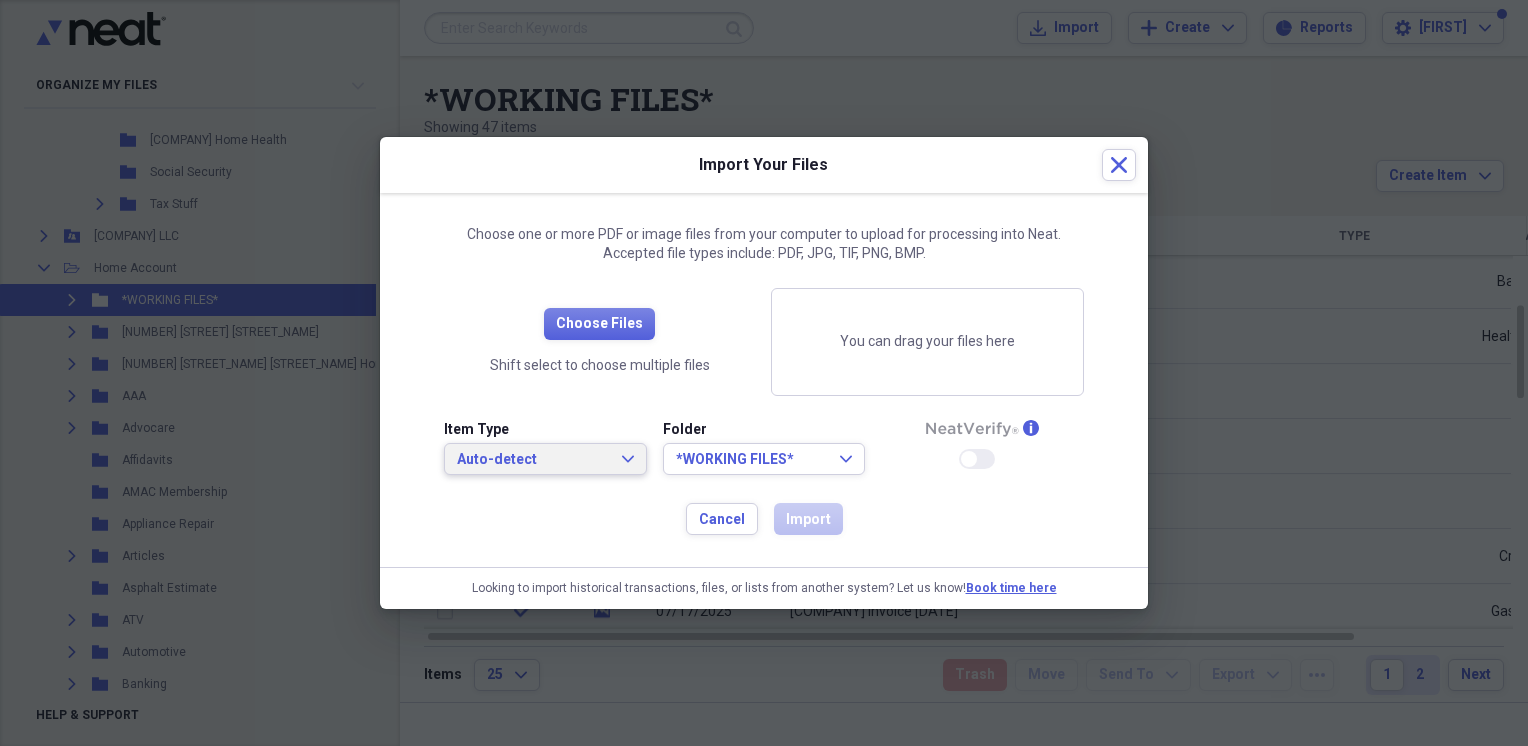 click on "Auto-detect Expand" at bounding box center [545, 460] 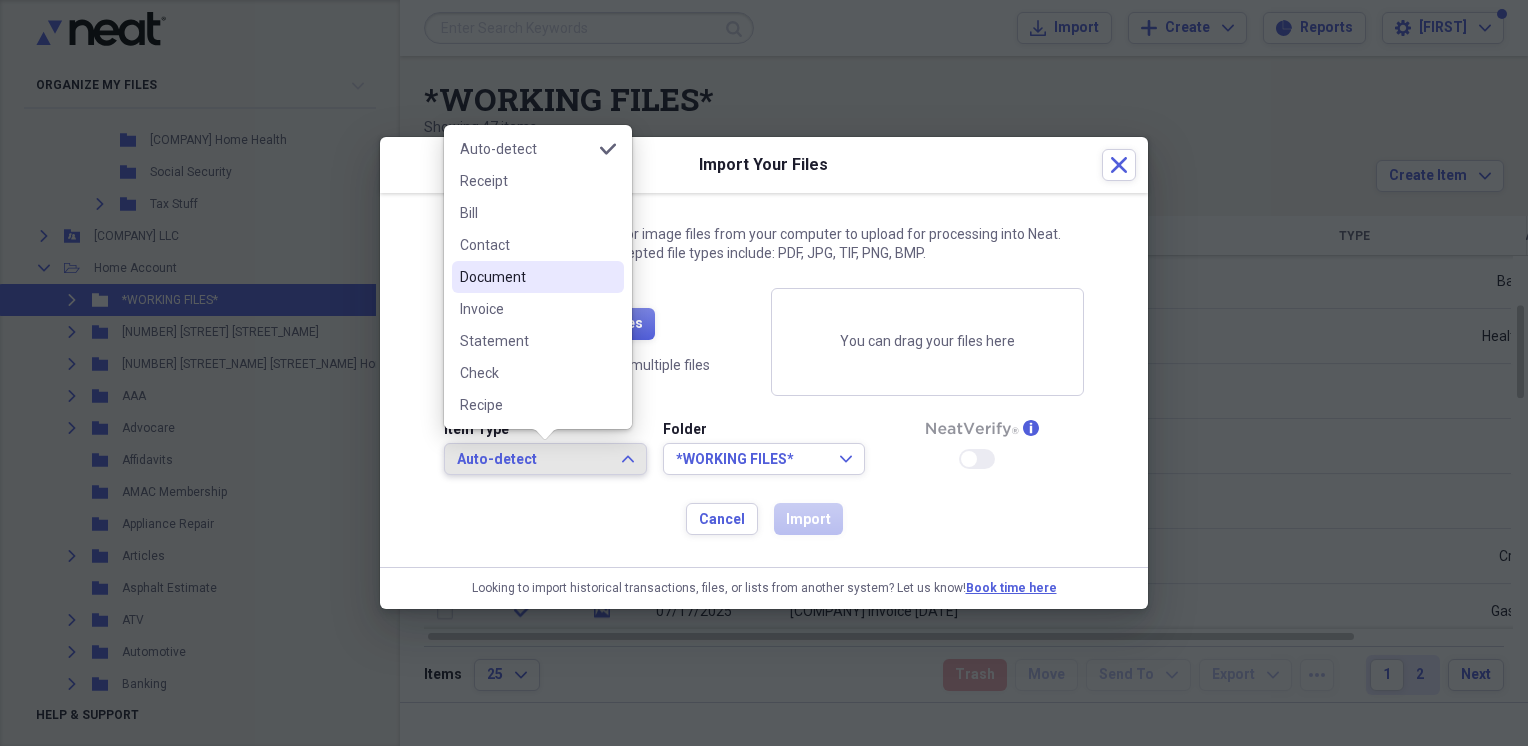 click on "Document" at bounding box center [526, 277] 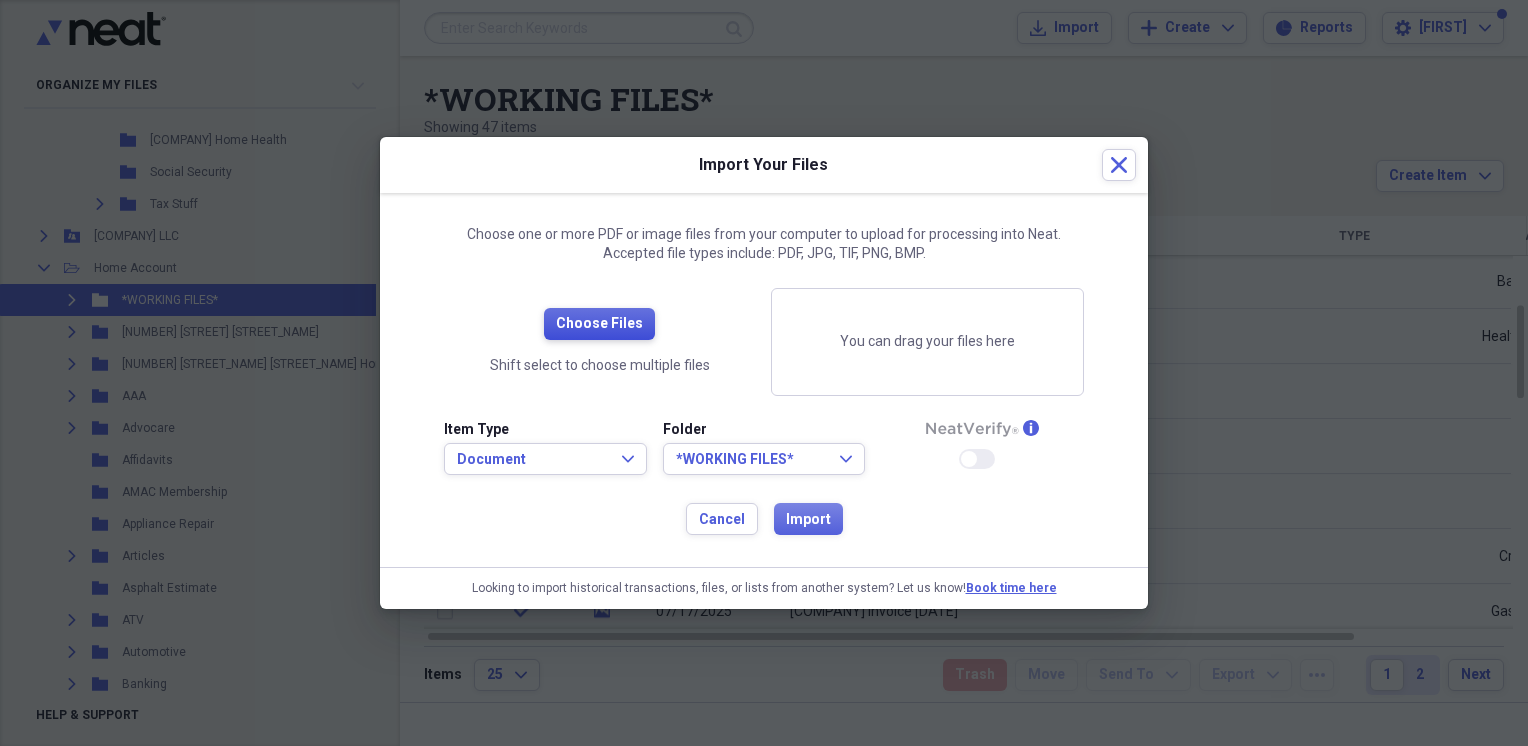 click on "Choose Files" at bounding box center (599, 324) 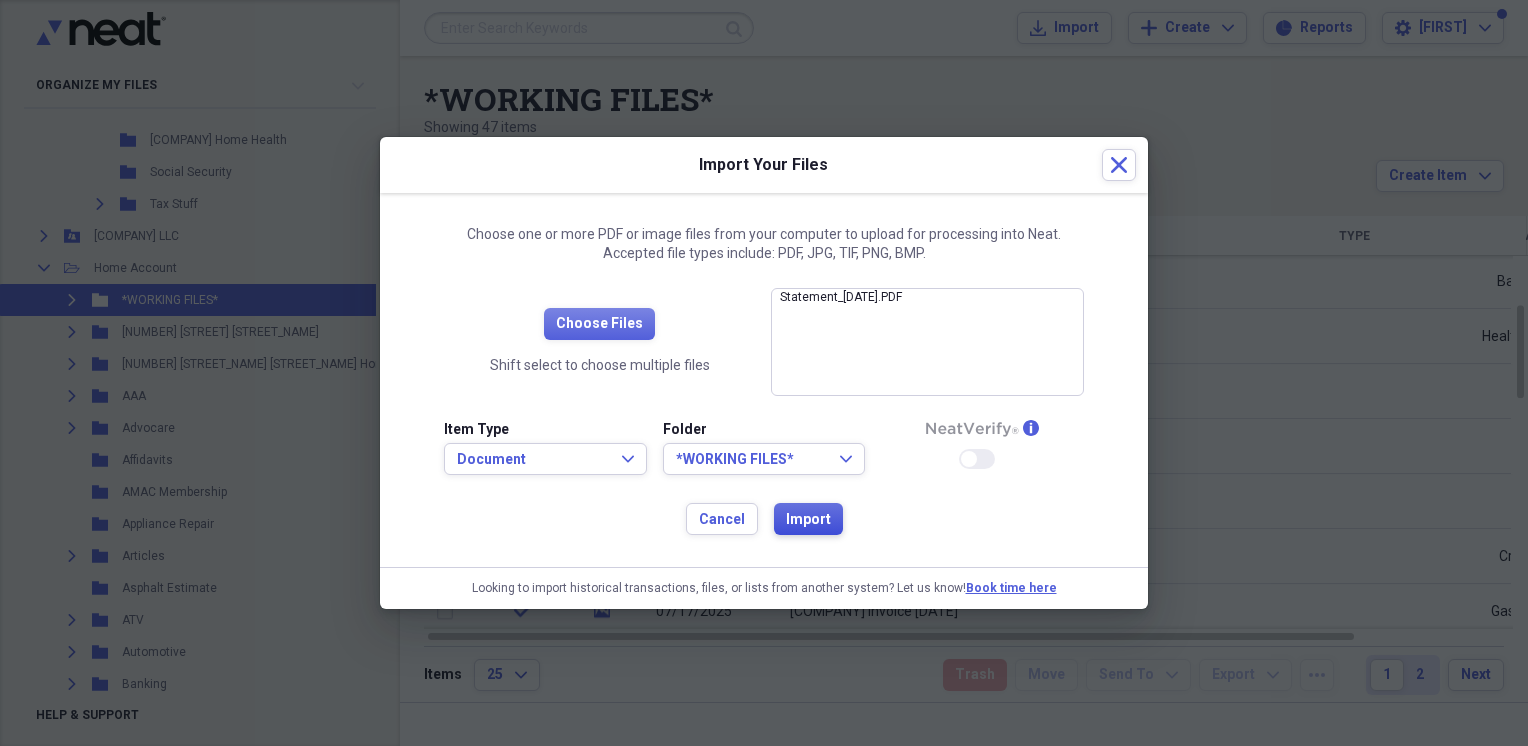 click on "Import" at bounding box center [808, 520] 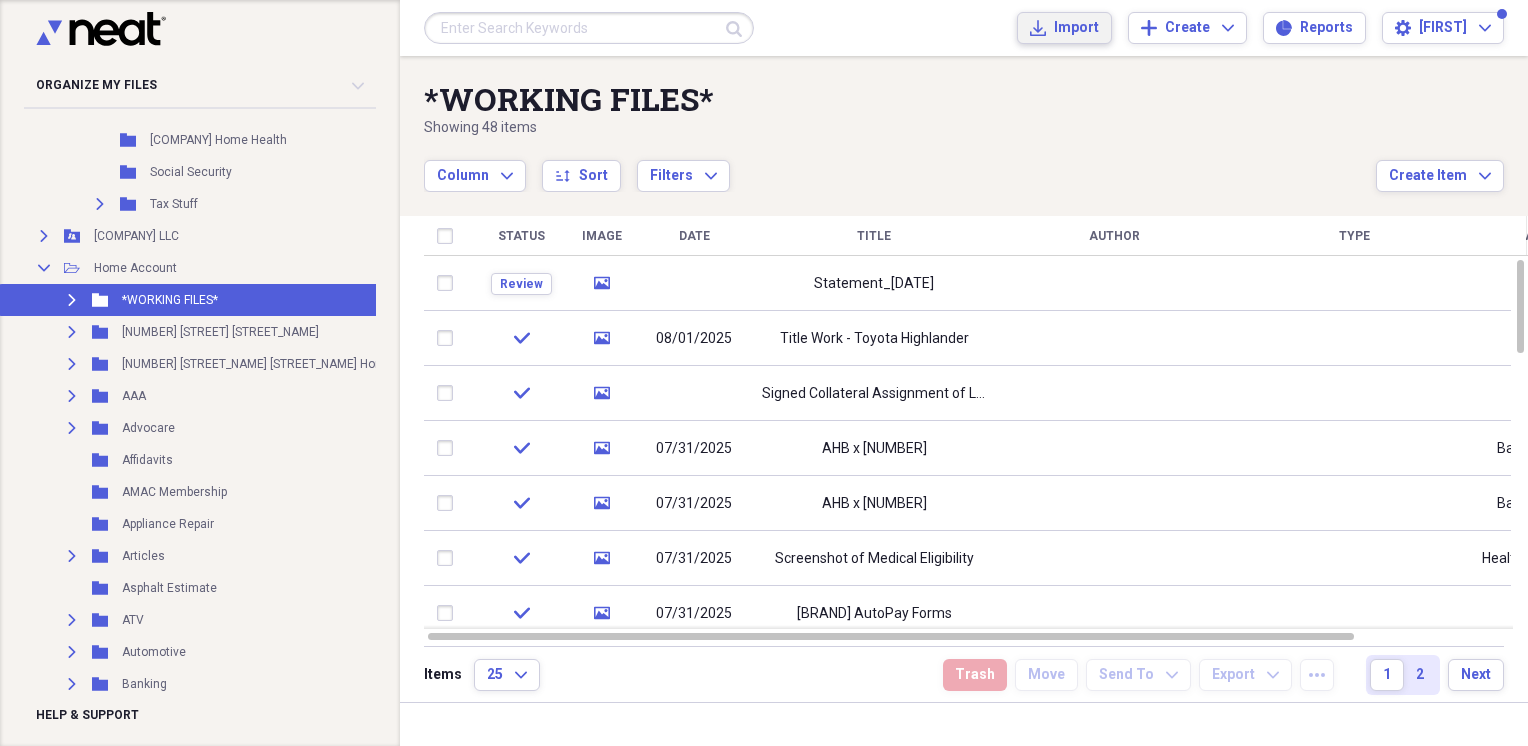 click on "Import" at bounding box center (1076, 28) 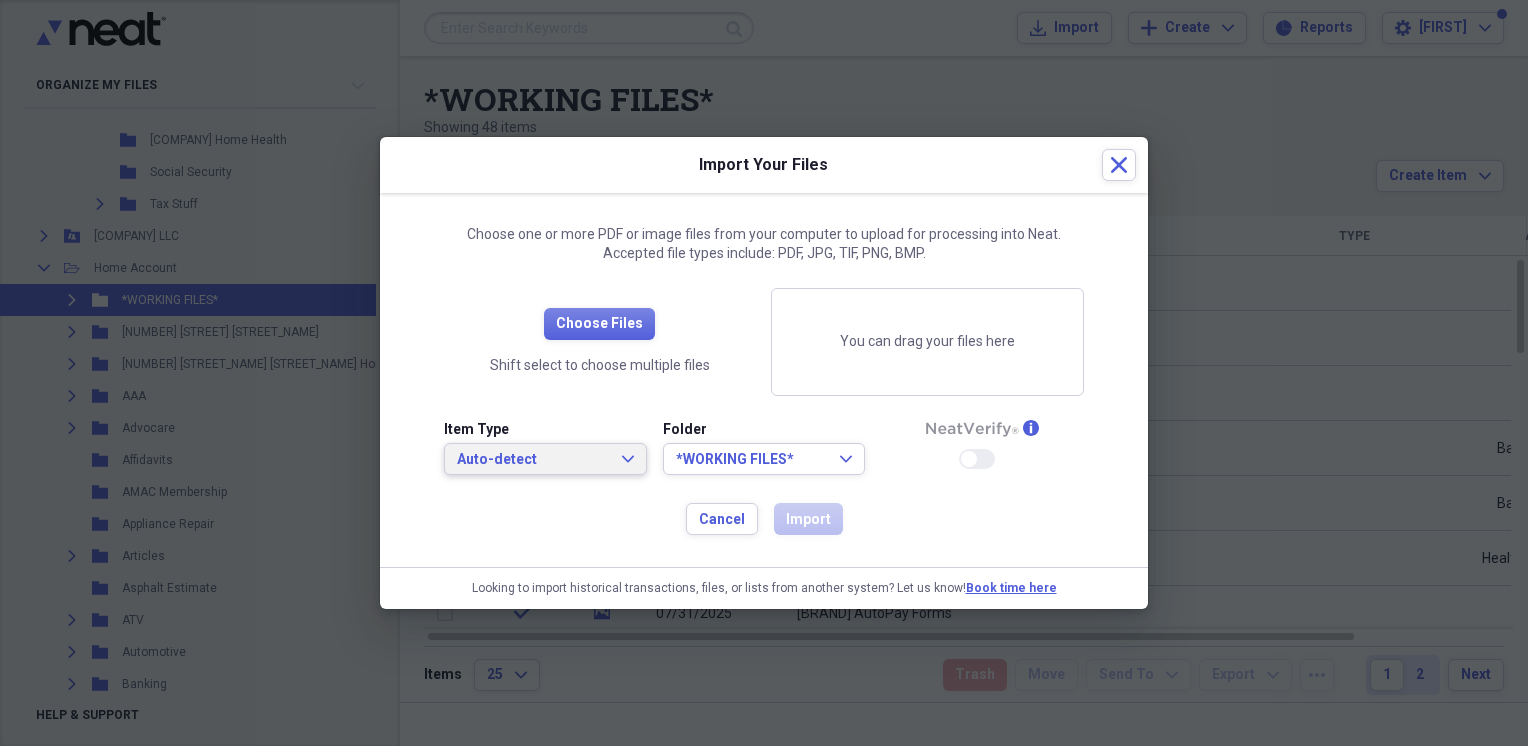 click on "Auto-detect Expand" at bounding box center [545, 460] 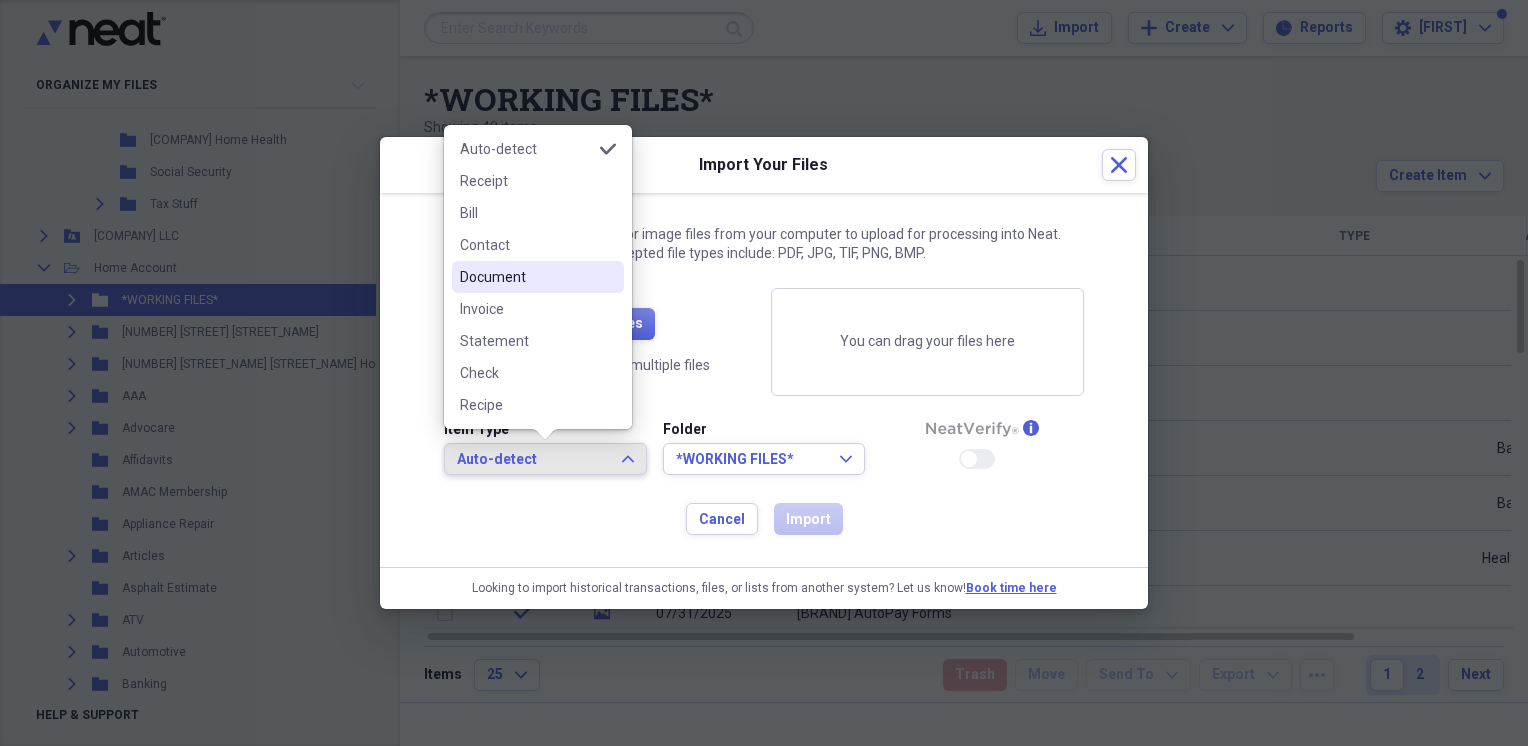 click on "Document" at bounding box center [526, 277] 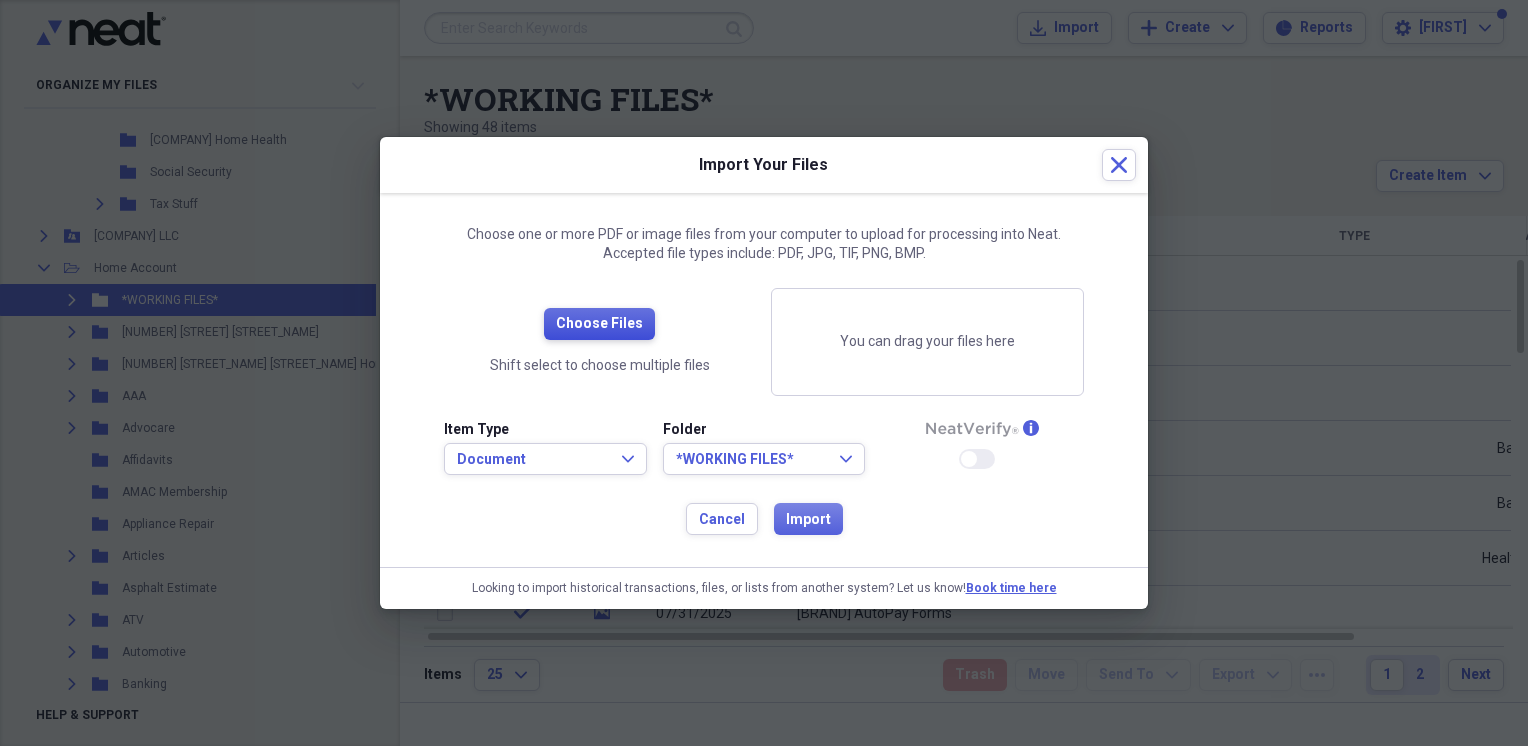 click on "Choose Files" at bounding box center (599, 324) 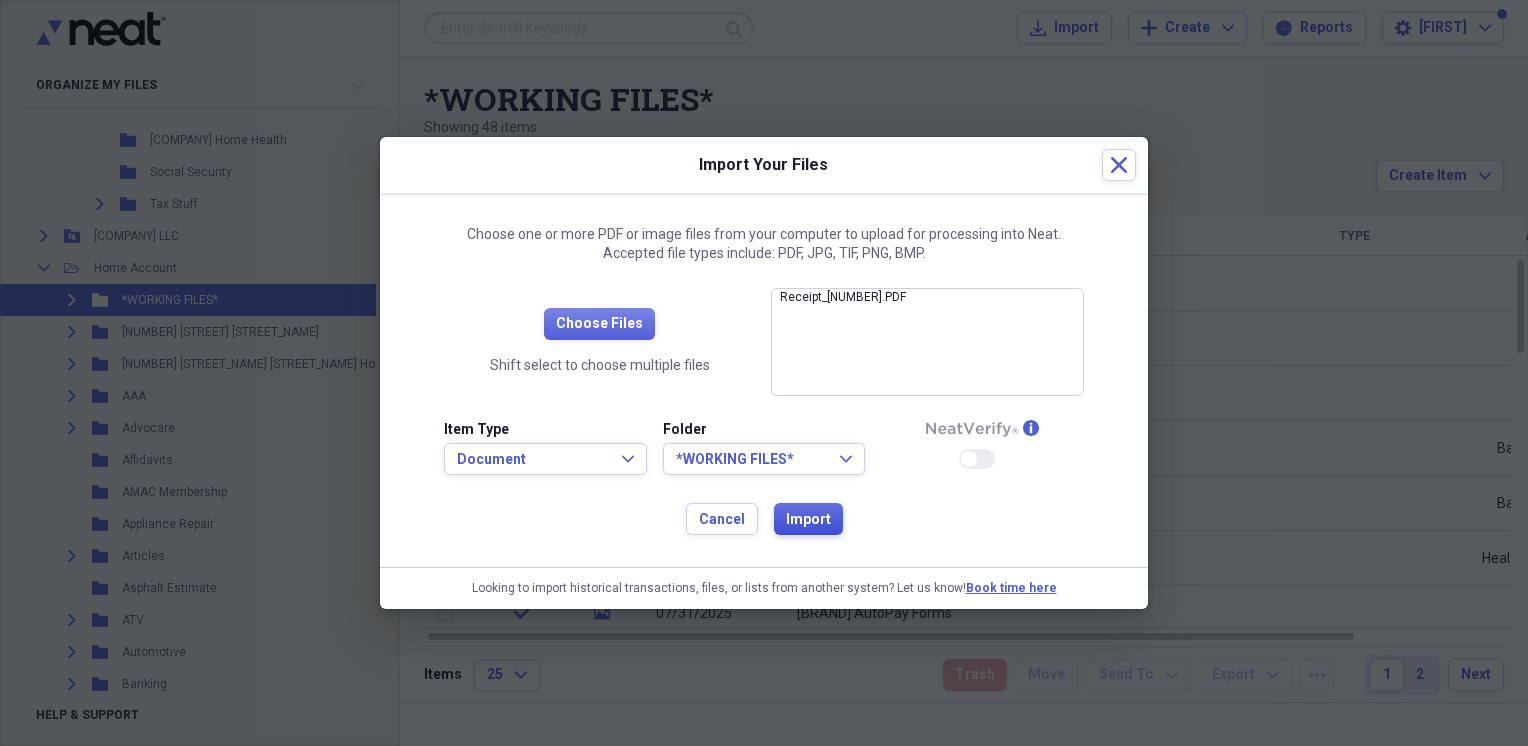 click on "Import" at bounding box center (808, 520) 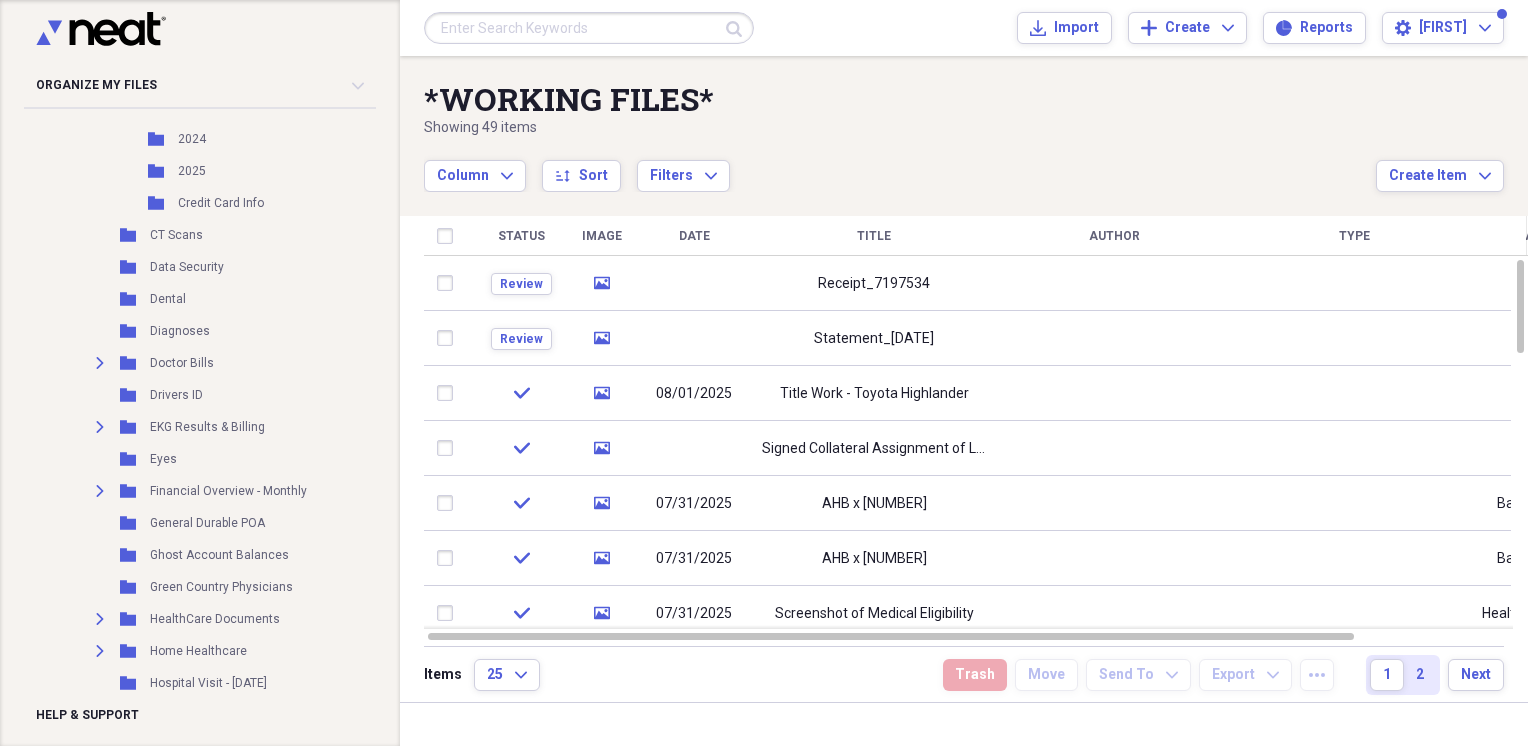 scroll, scrollTop: 0, scrollLeft: 0, axis: both 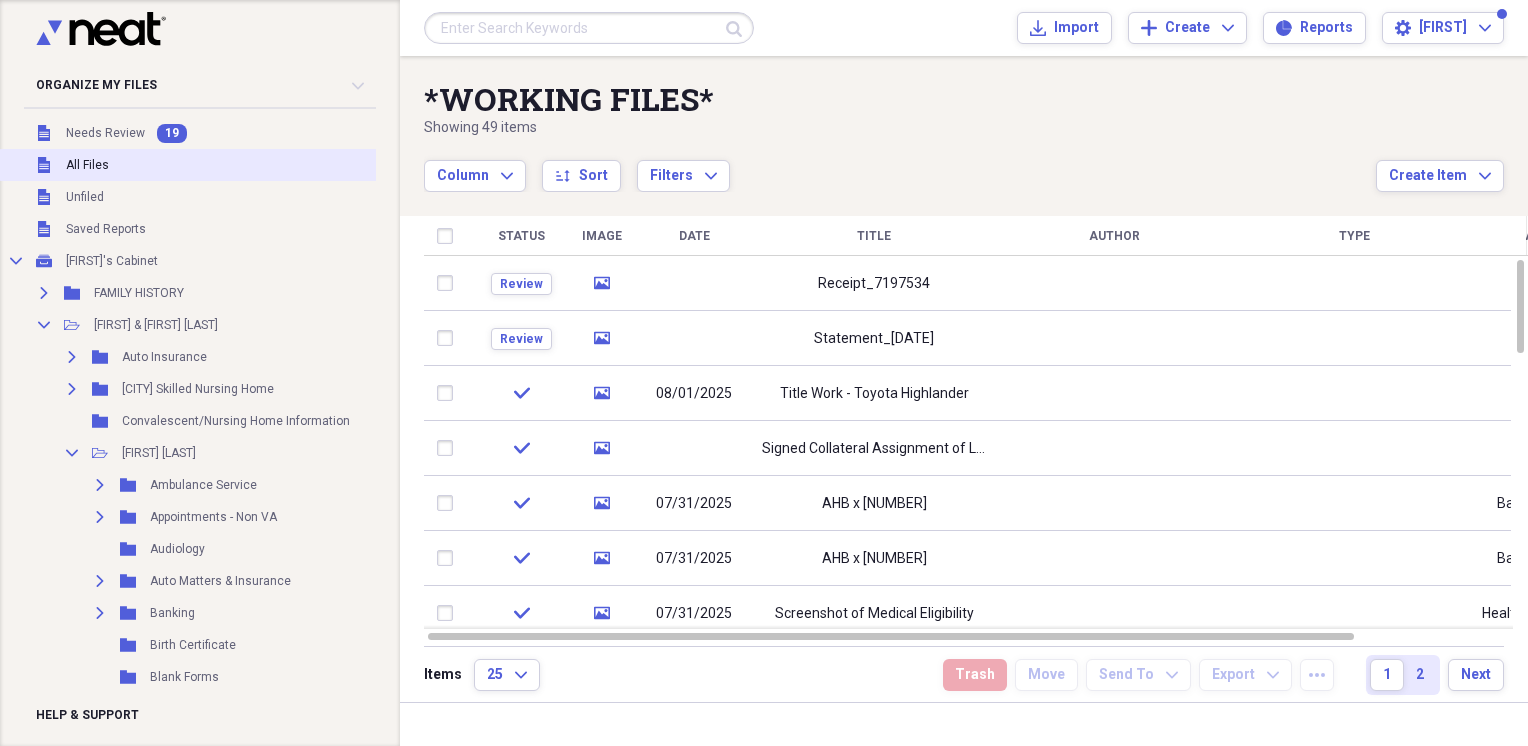 click on "All Files" at bounding box center (87, 165) 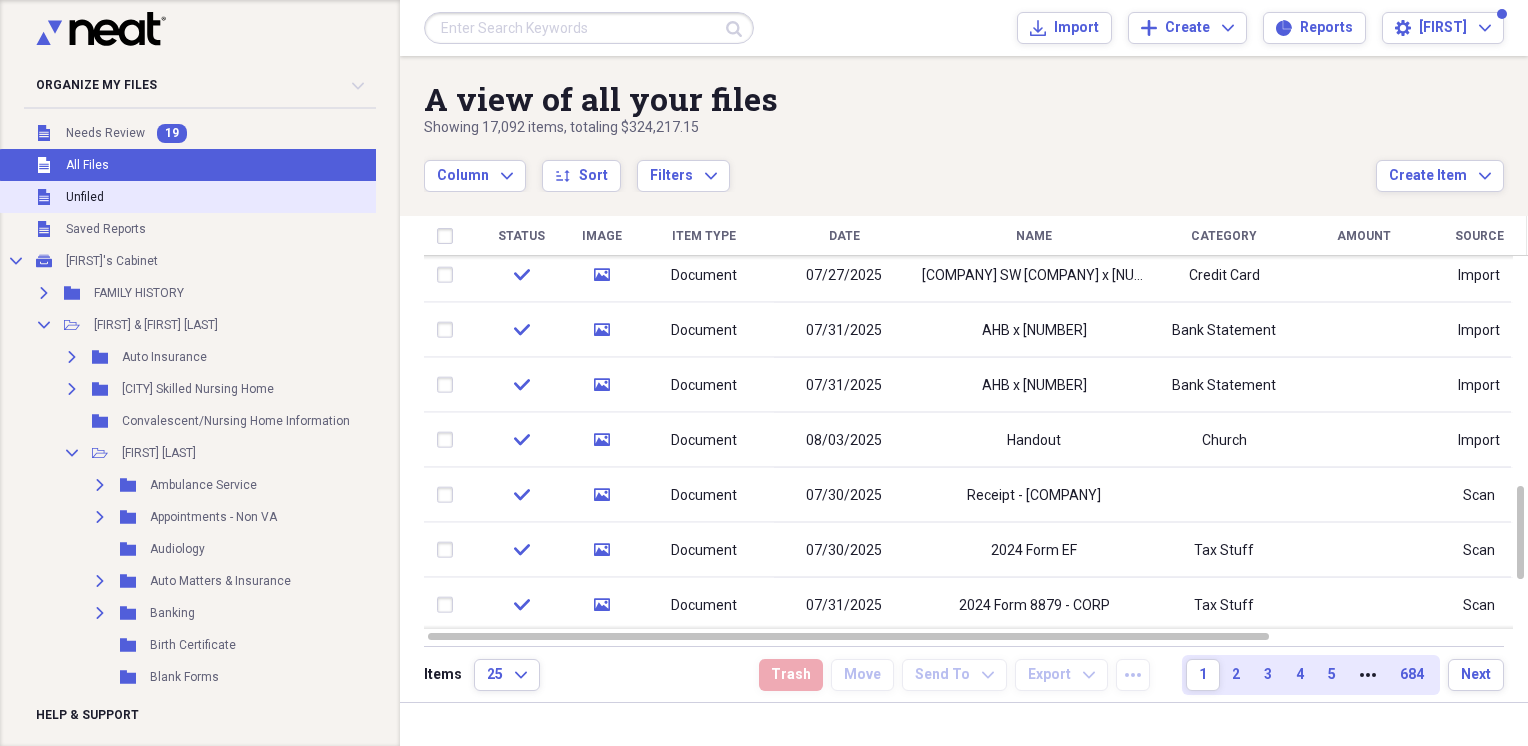 click on "Unfiled" at bounding box center (85, 197) 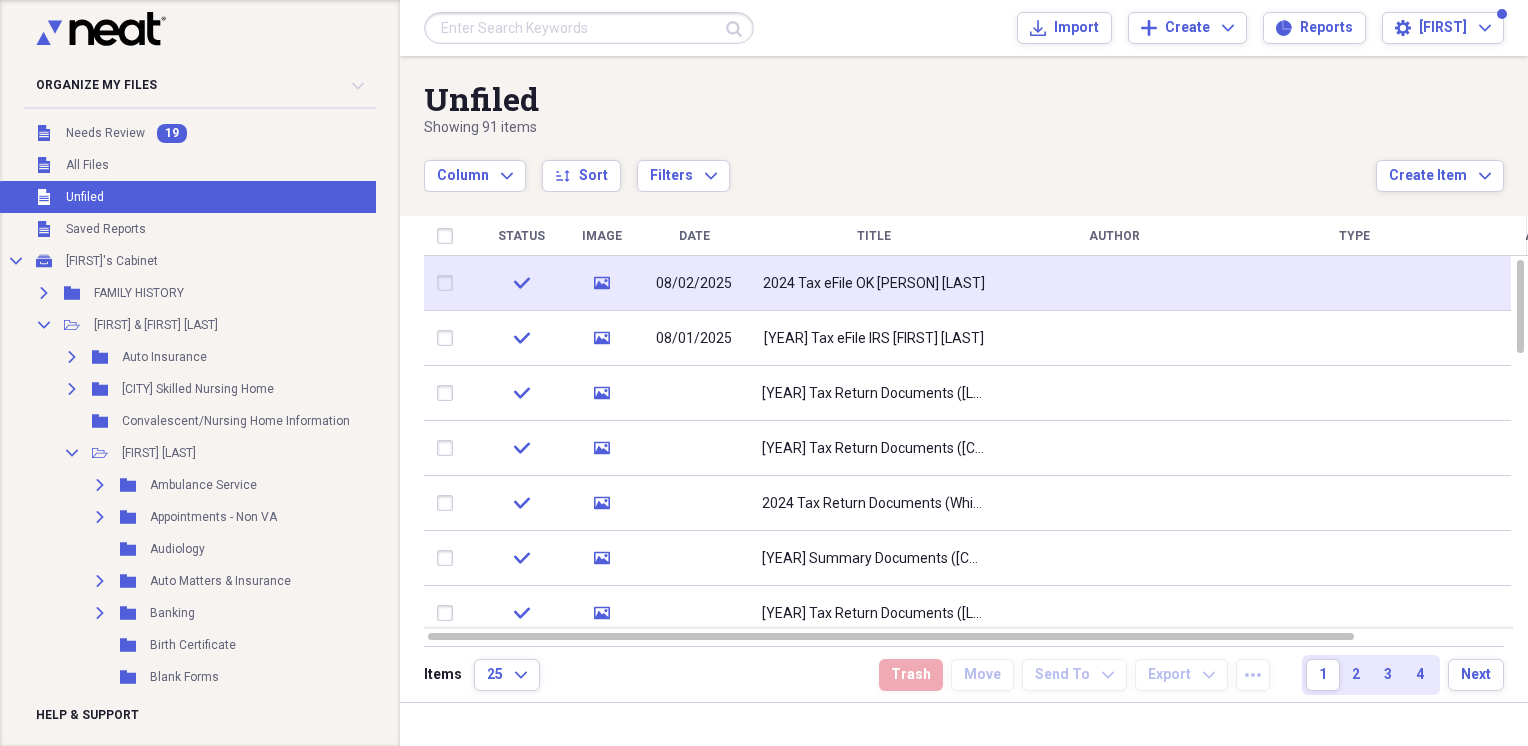 click on "2024 Tax eFile OK [PERSON] [LAST]" at bounding box center [874, 284] 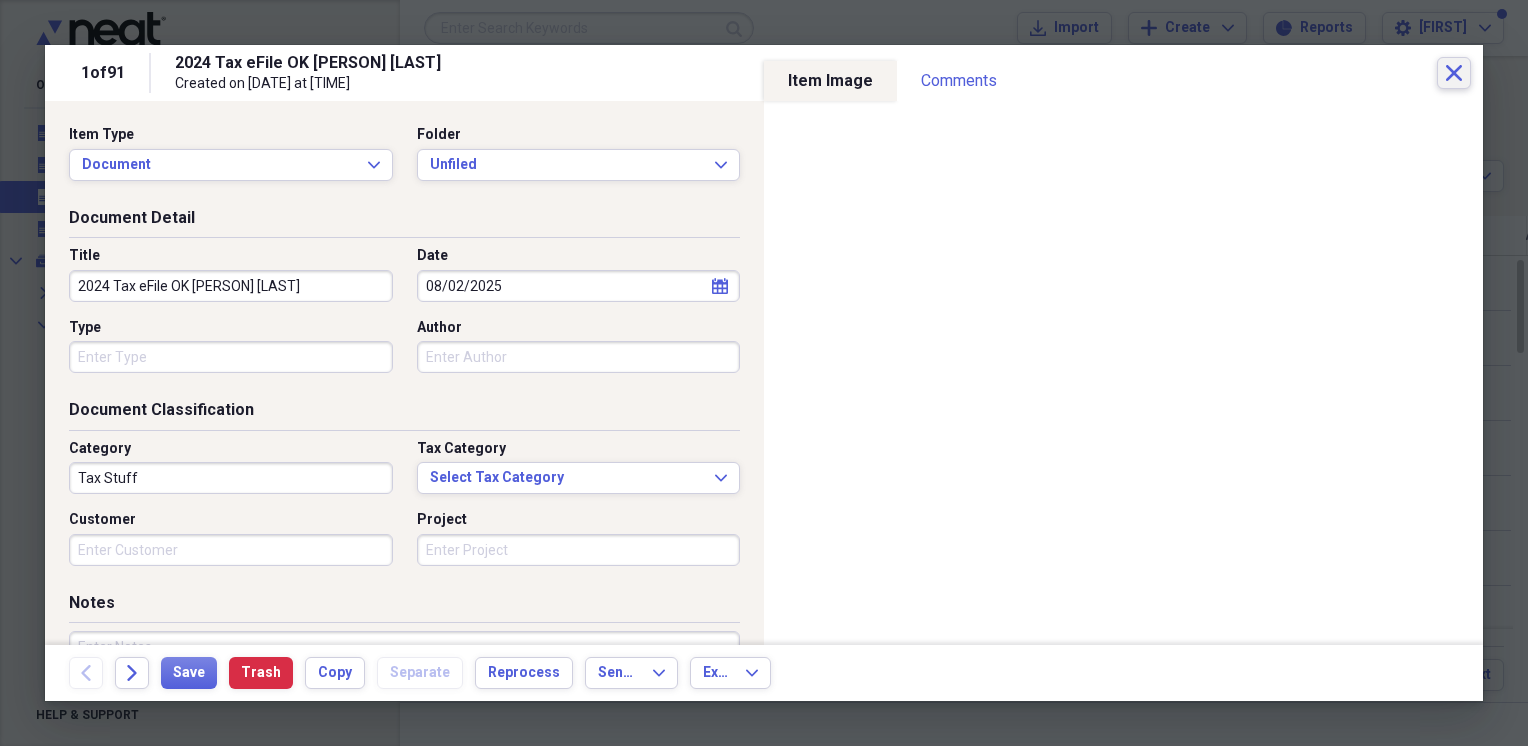 click on "[NUMBER] of [NUMBER] [YEAR] Tax eFile OK [FIRST] [LAST] Created on [DATE] at [TIME] Close" at bounding box center (764, 73) 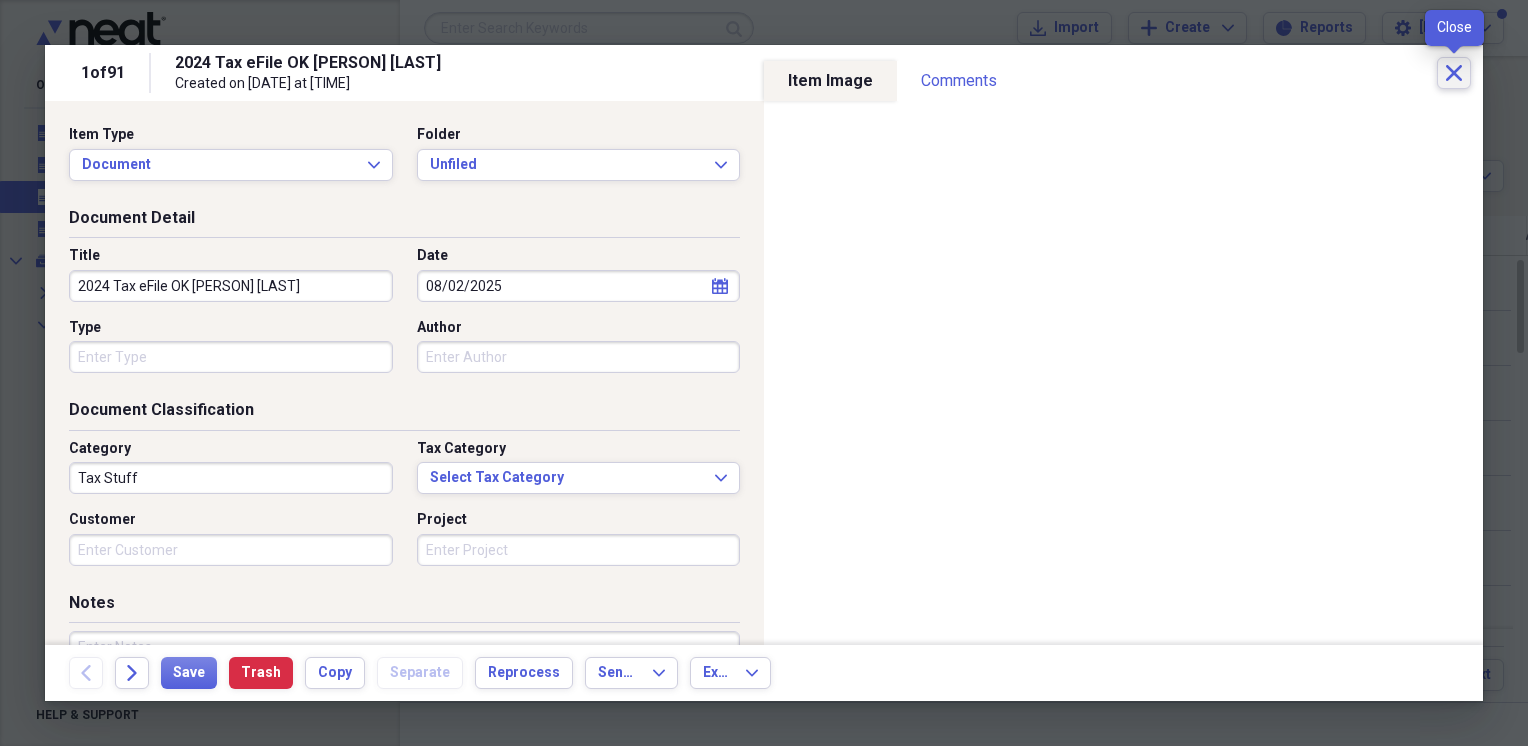 click on "Close" at bounding box center (1454, 73) 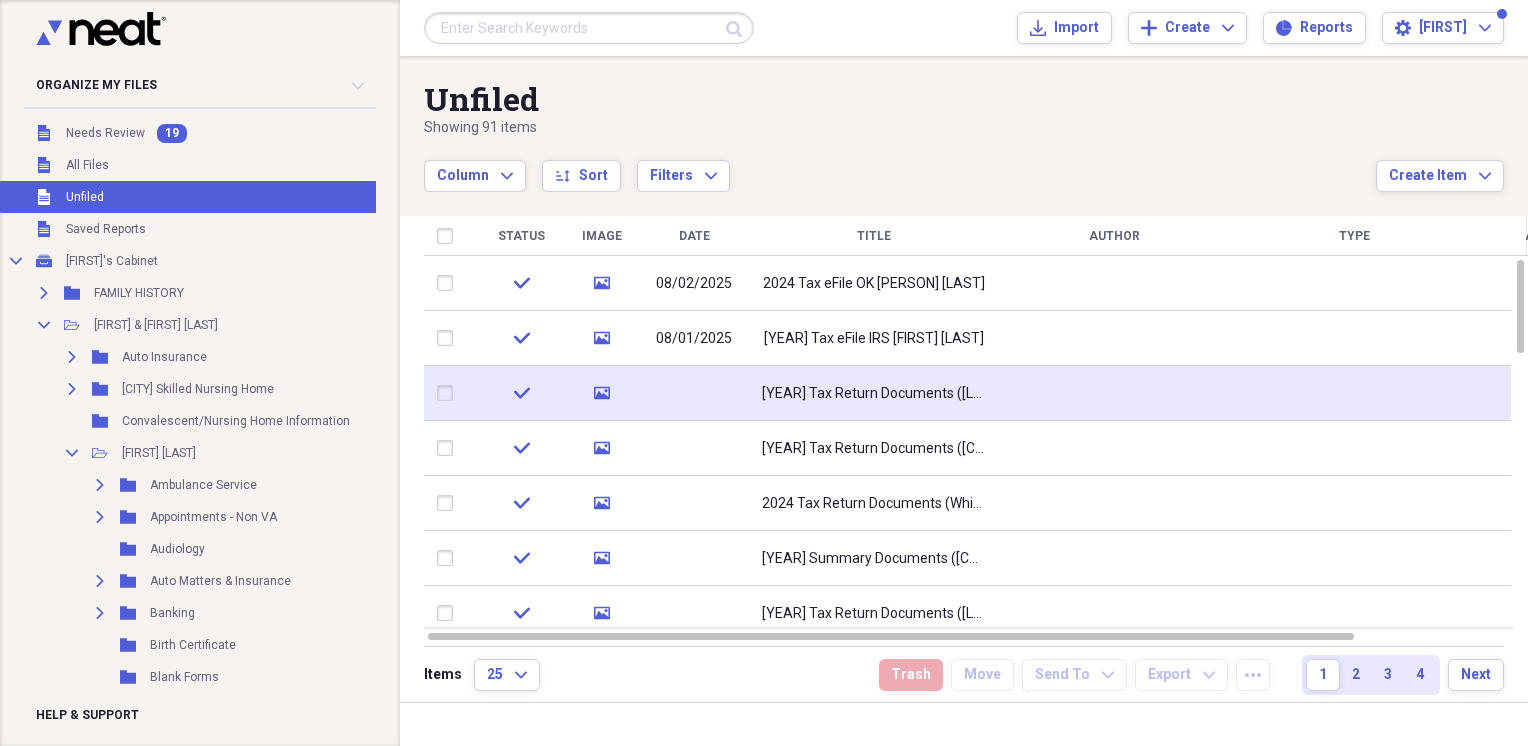 click on "[YEAR] Tax Return Documents ([LAST] [COMPANY] LLC - Client Copy)" at bounding box center (874, 393) 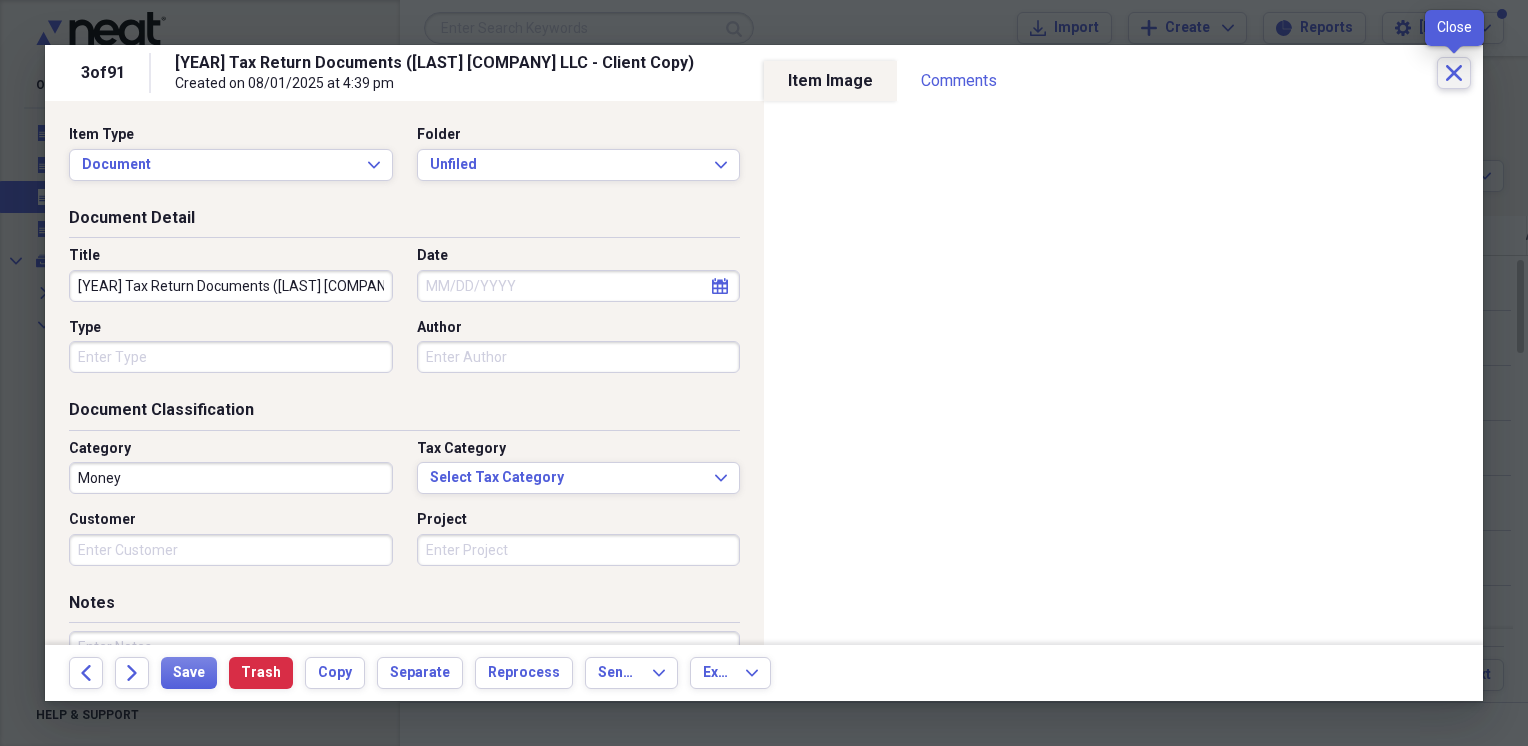 click on "Close" at bounding box center (1454, 73) 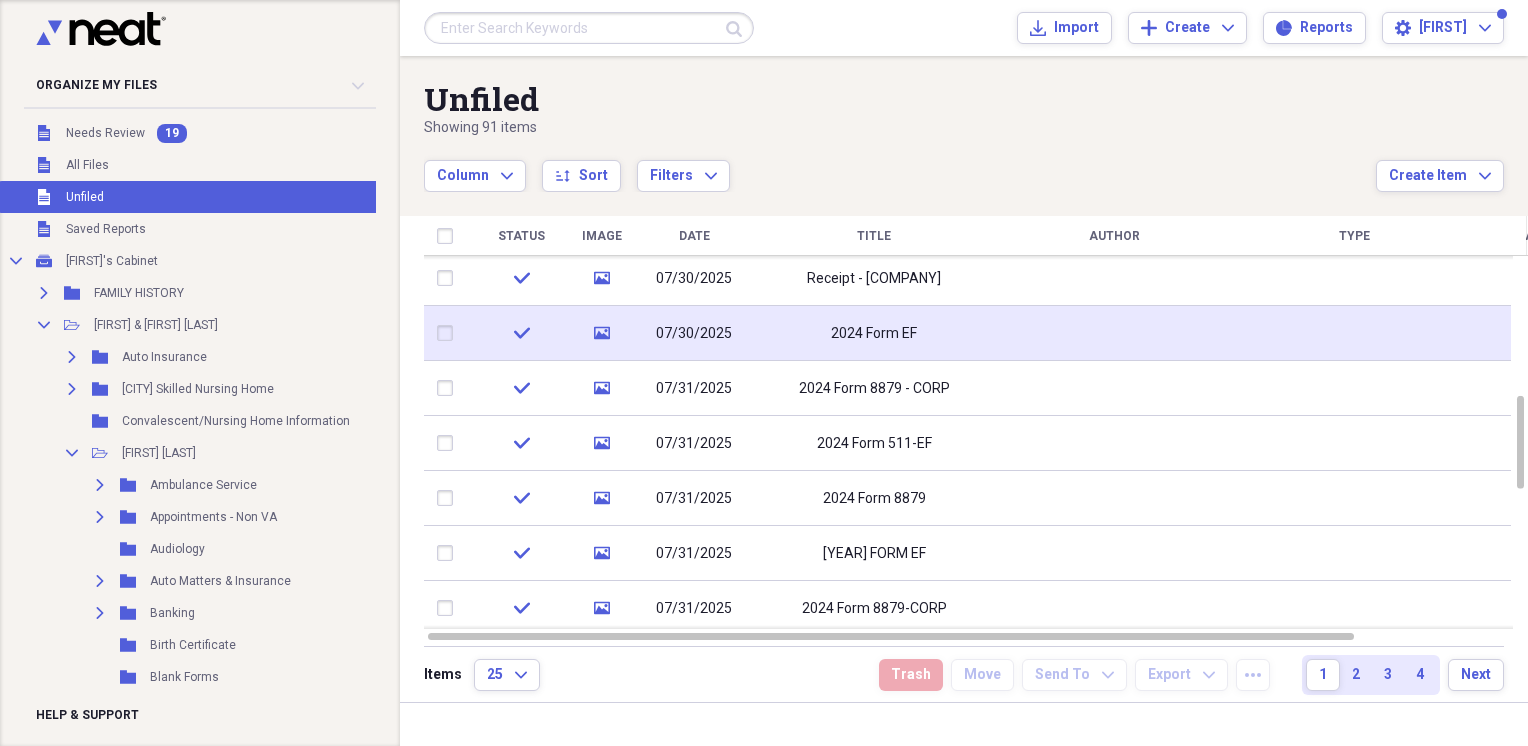 click on "2024 Form EF" at bounding box center [874, 334] 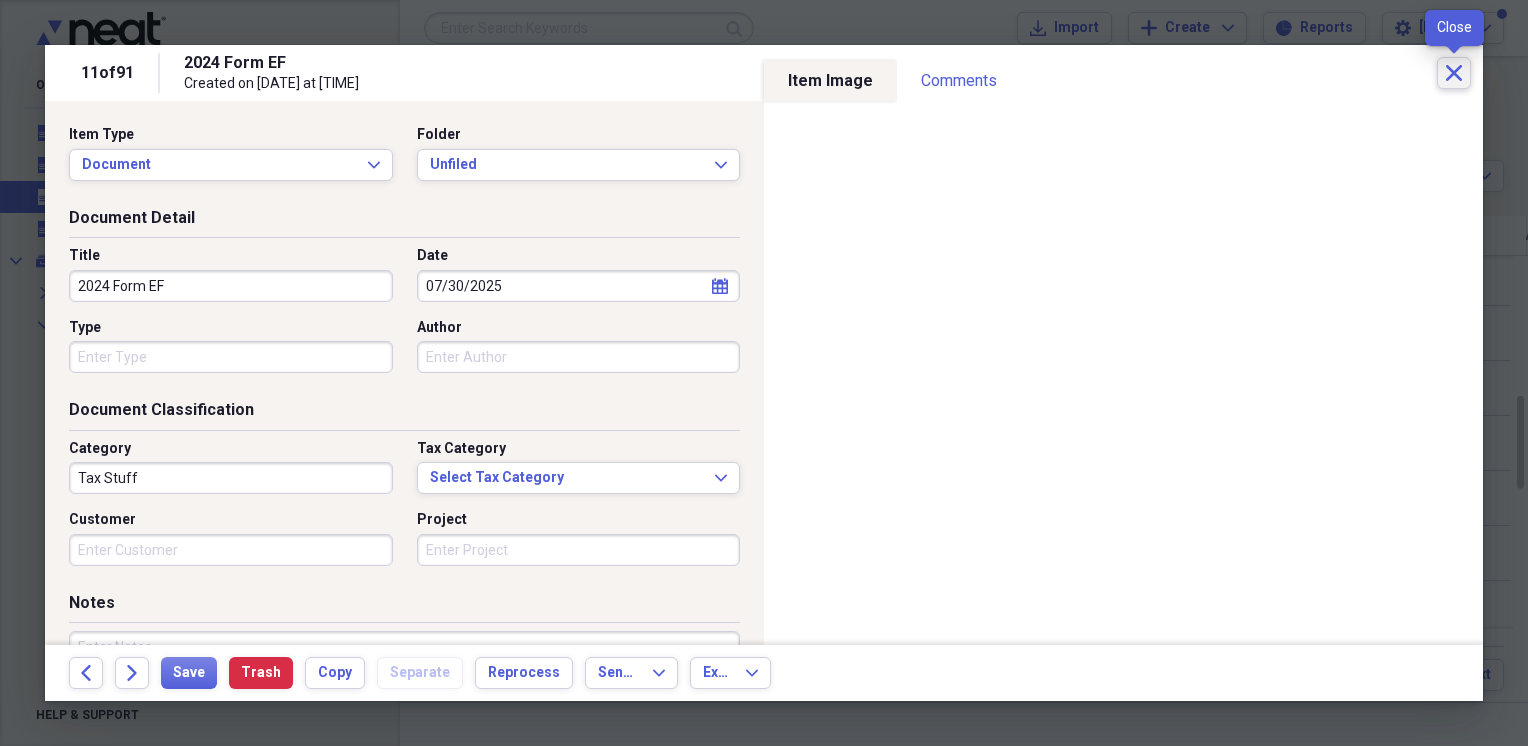 click 